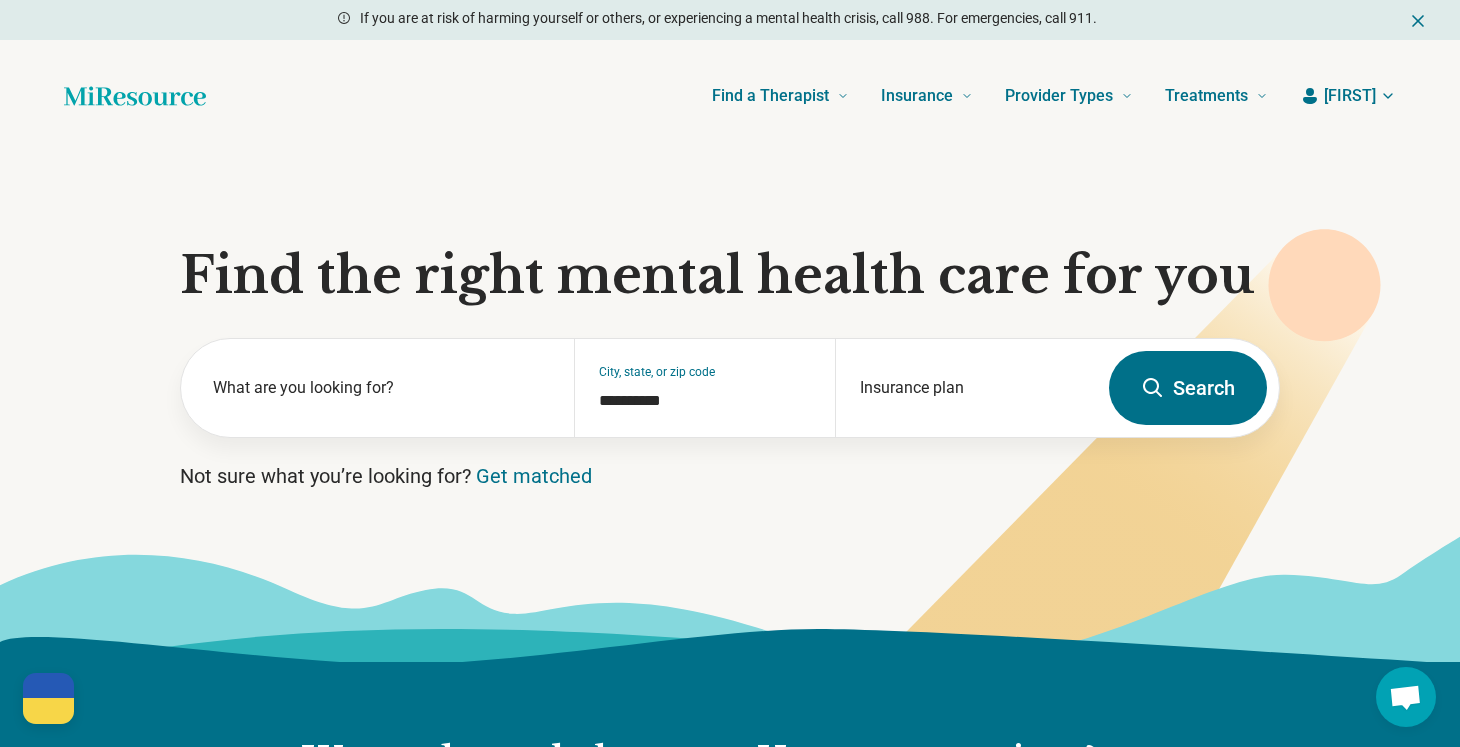 scroll, scrollTop: 0, scrollLeft: 0, axis: both 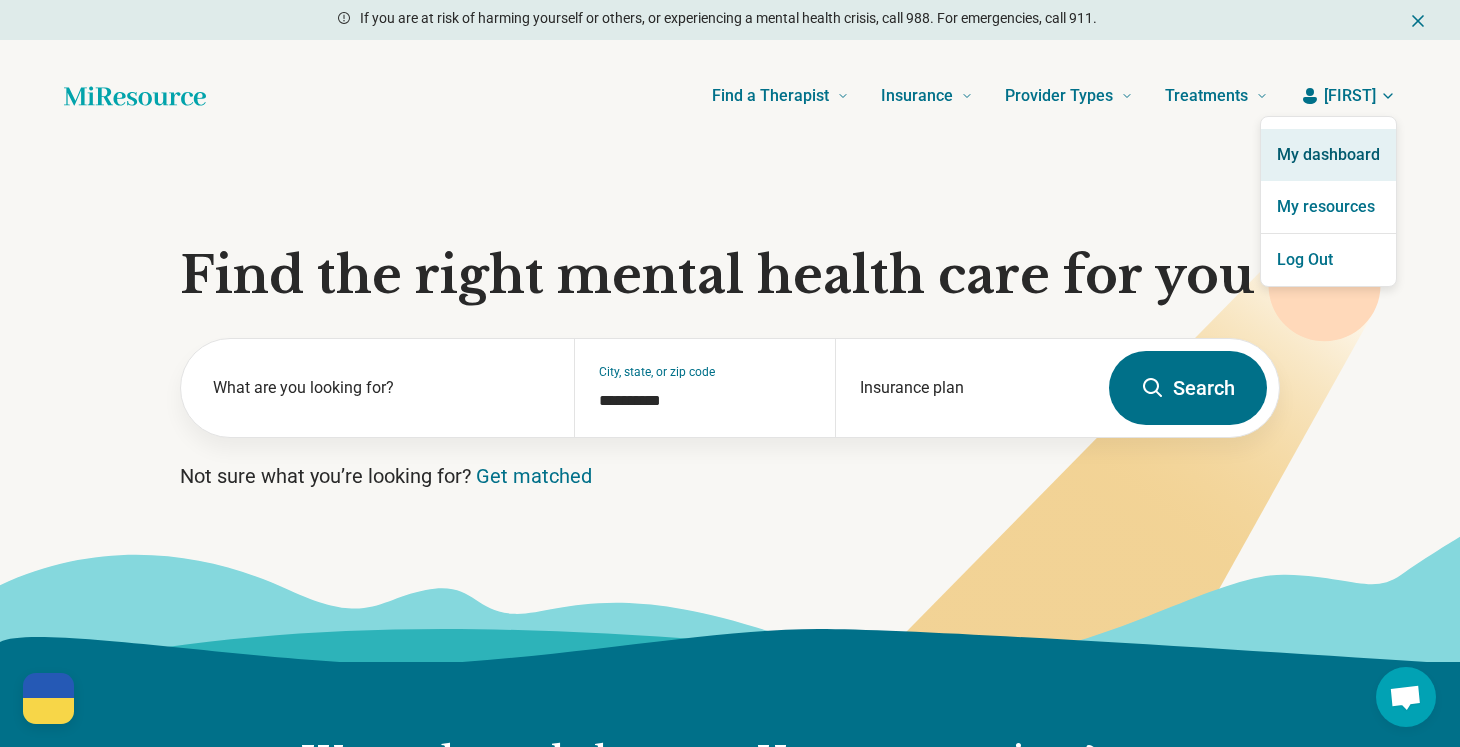 click on "My dashboard" at bounding box center [1328, 155] 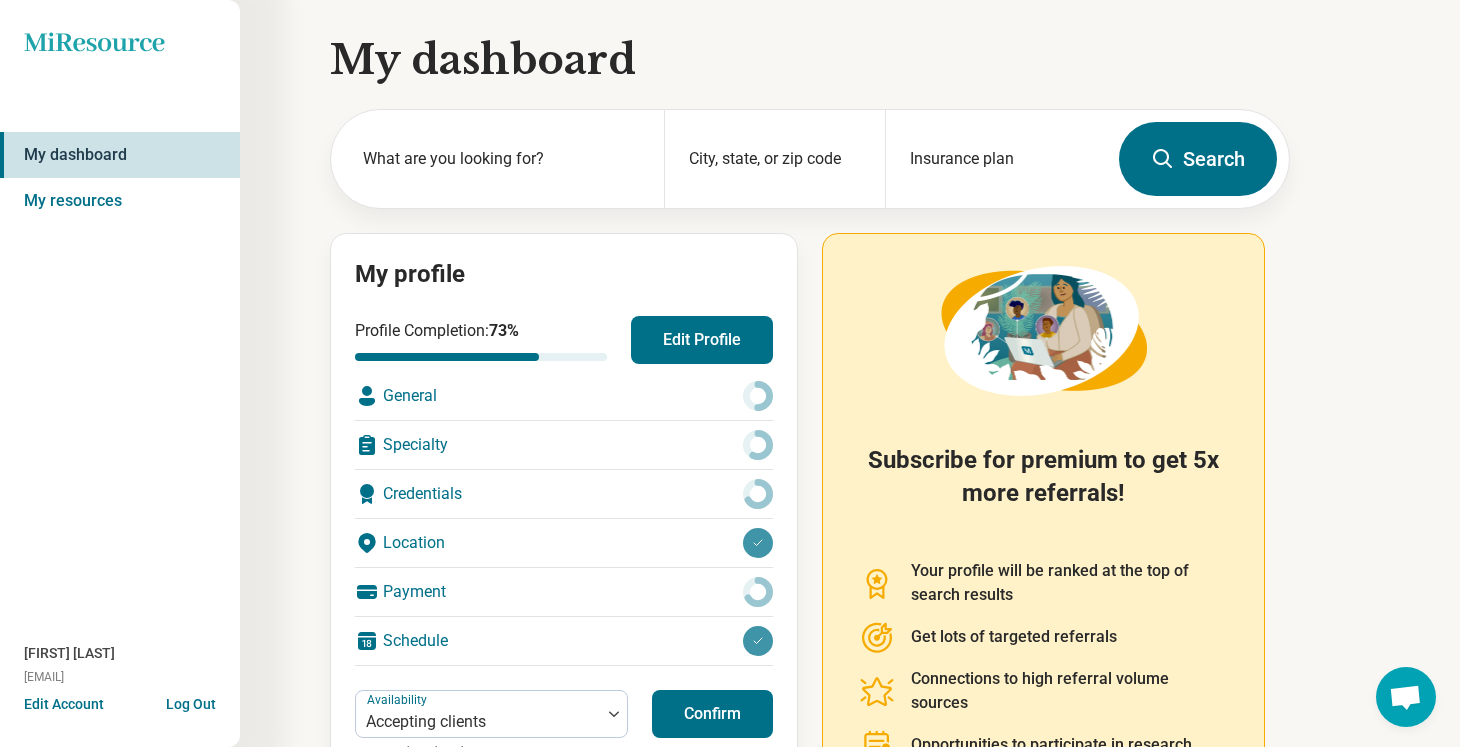 scroll, scrollTop: 196, scrollLeft: 0, axis: vertical 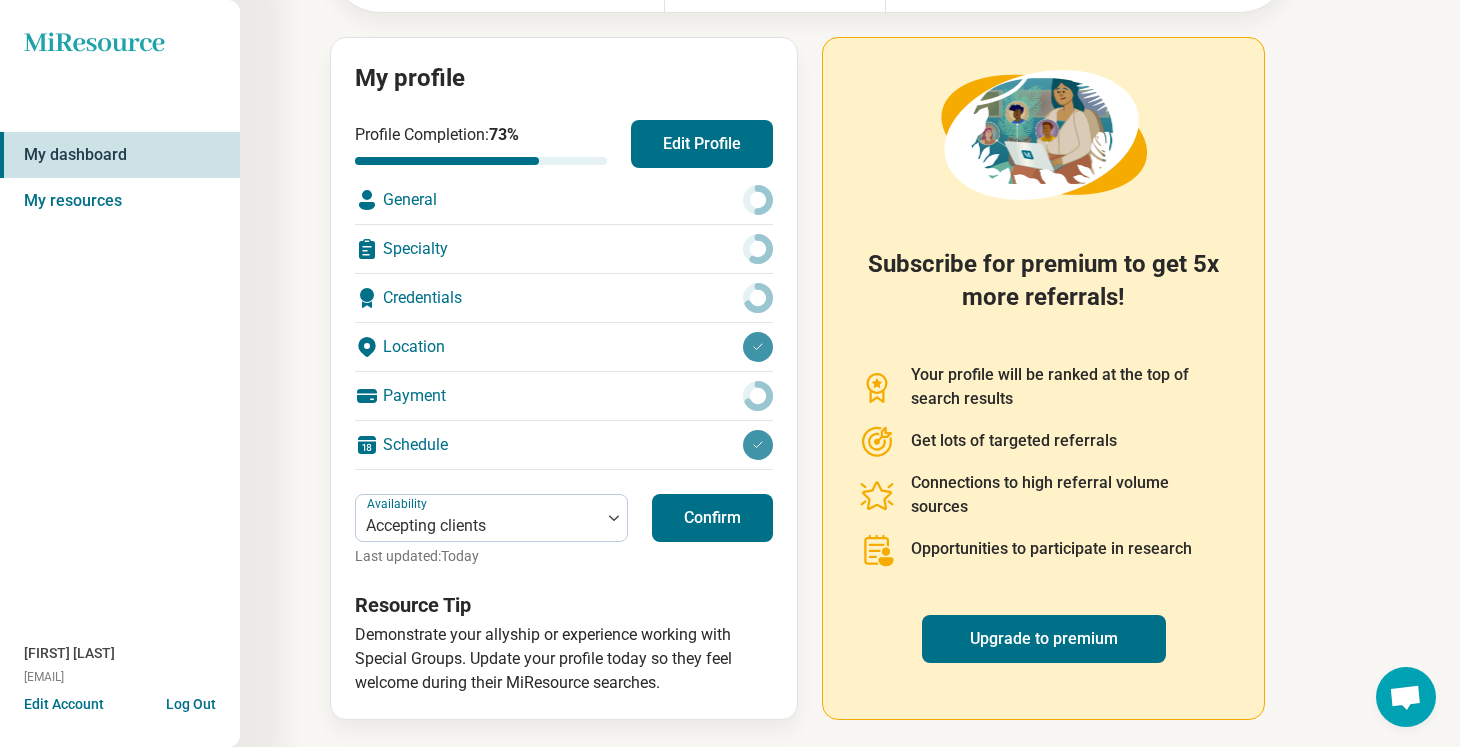 click on "General" at bounding box center (564, 200) 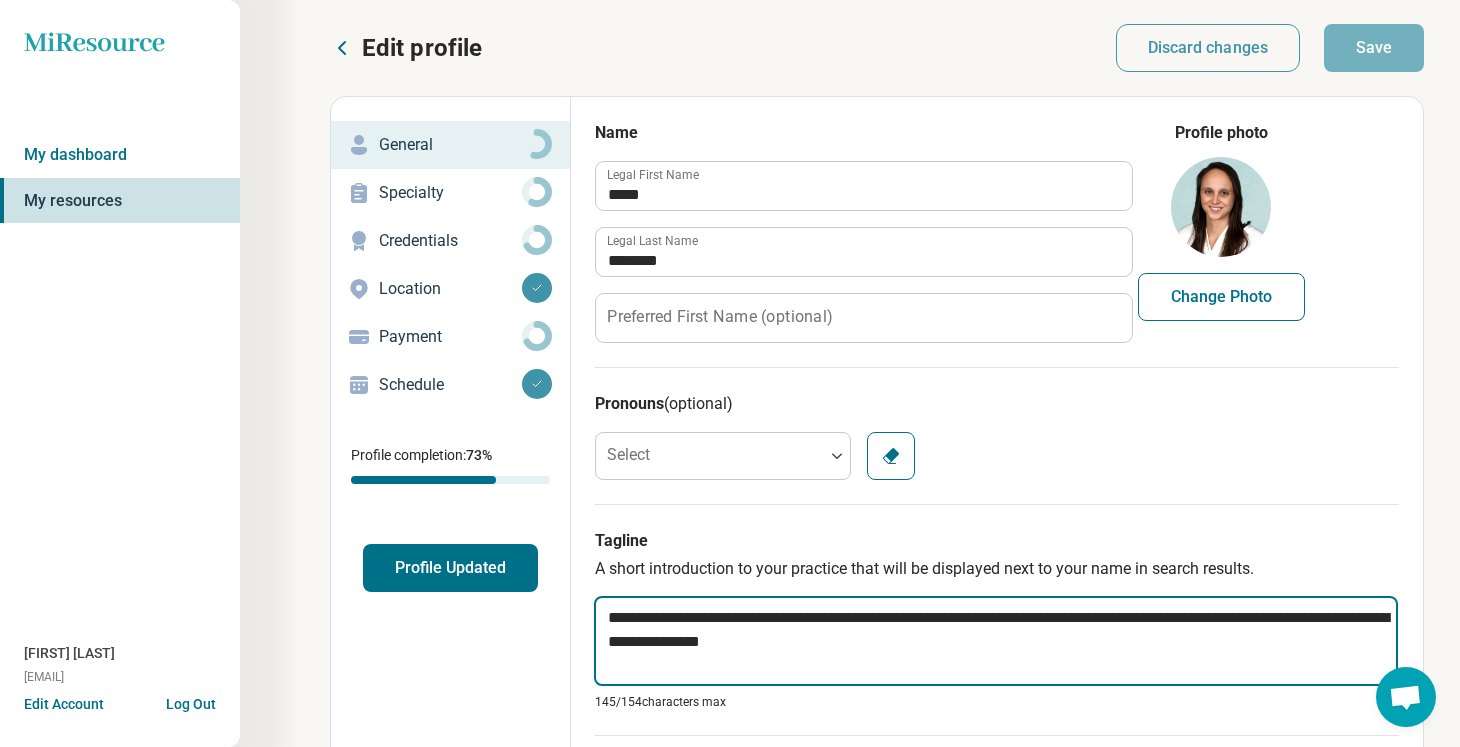 click on "**********" at bounding box center [996, 641] 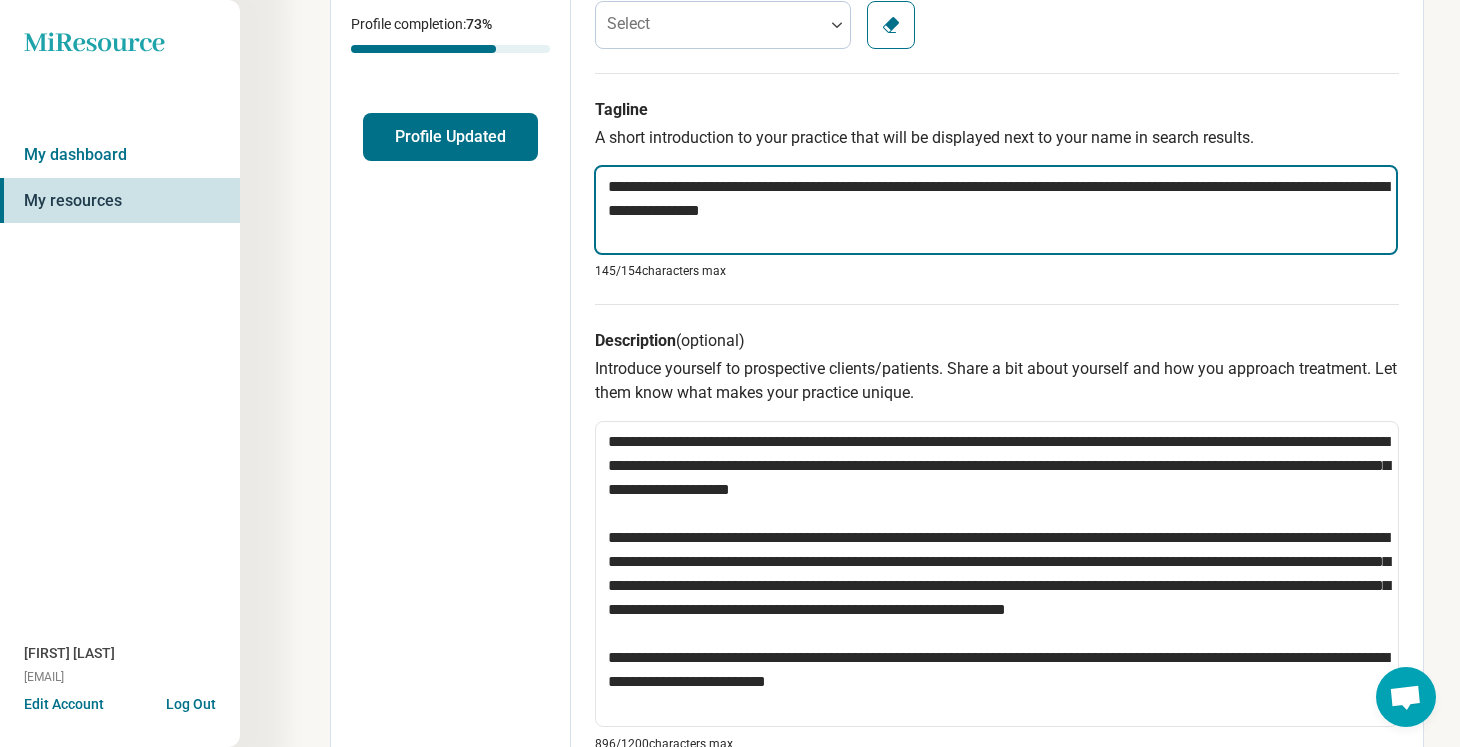 scroll, scrollTop: 435, scrollLeft: 0, axis: vertical 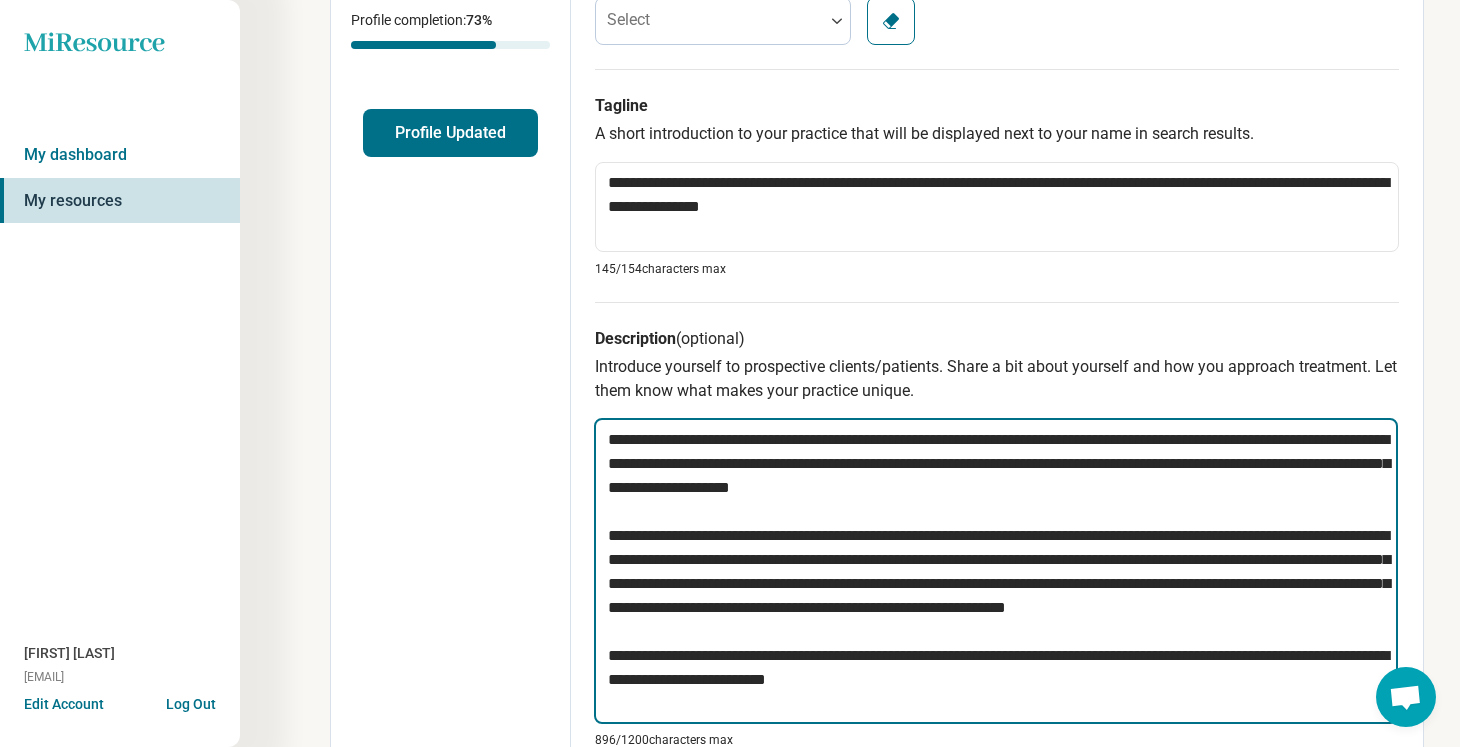 drag, startPoint x: 770, startPoint y: 490, endPoint x: 1082, endPoint y: 492, distance: 312.0064 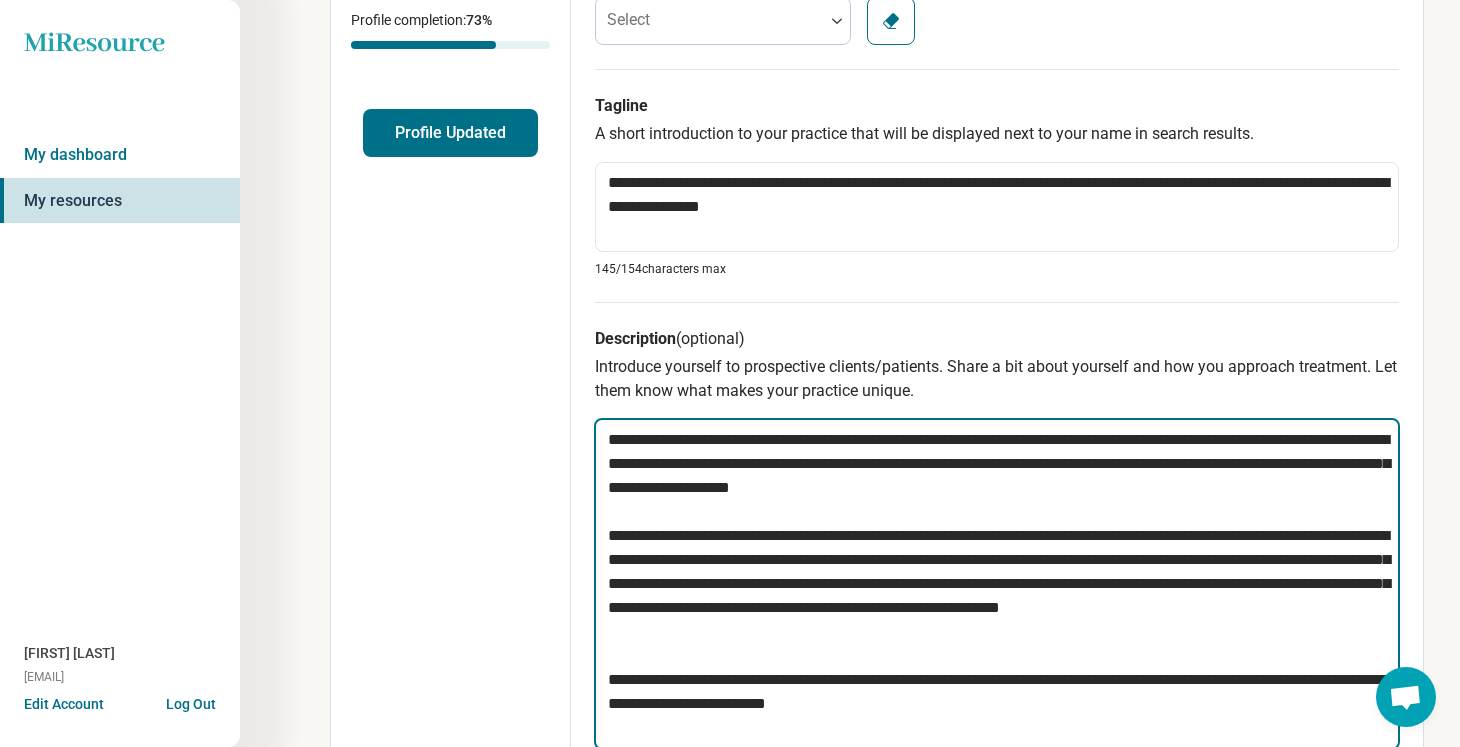 type on "*" 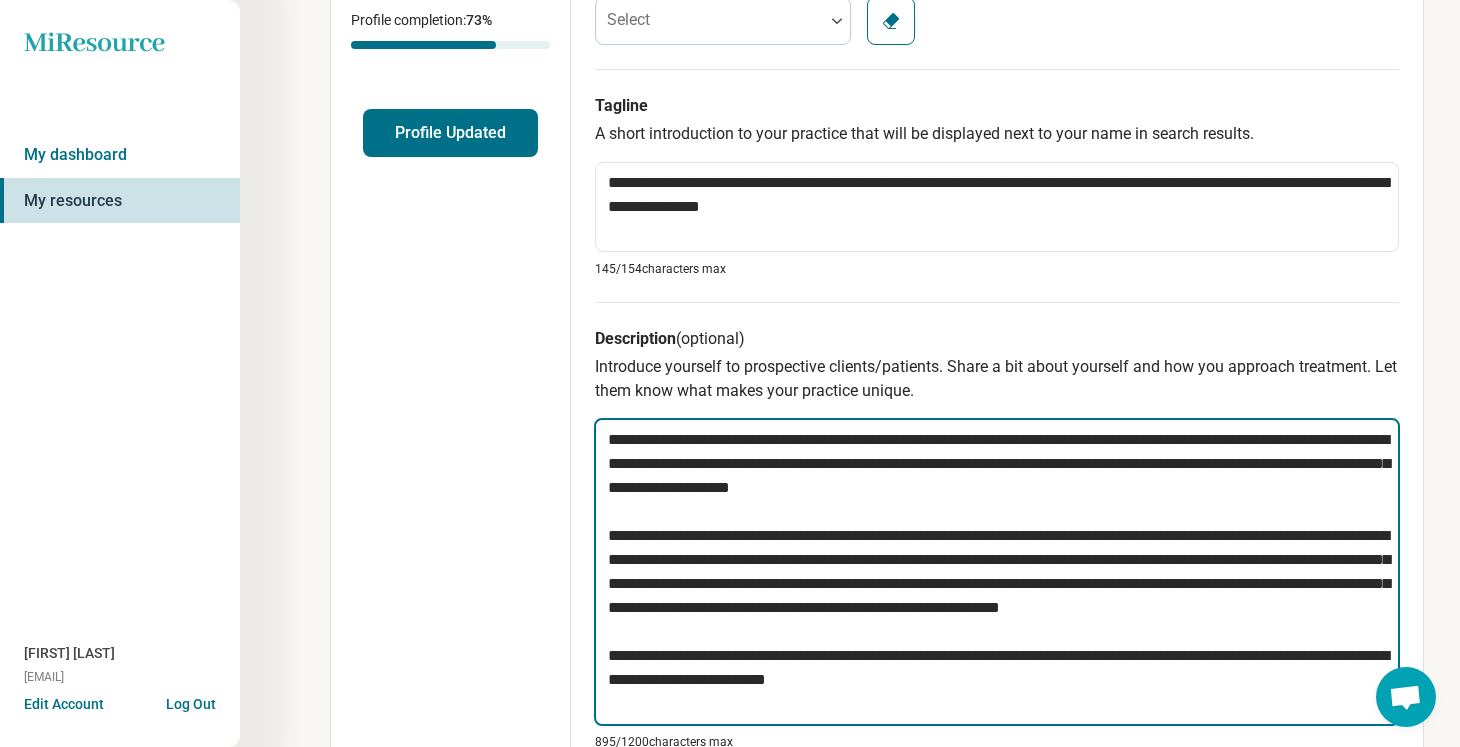 type on "*" 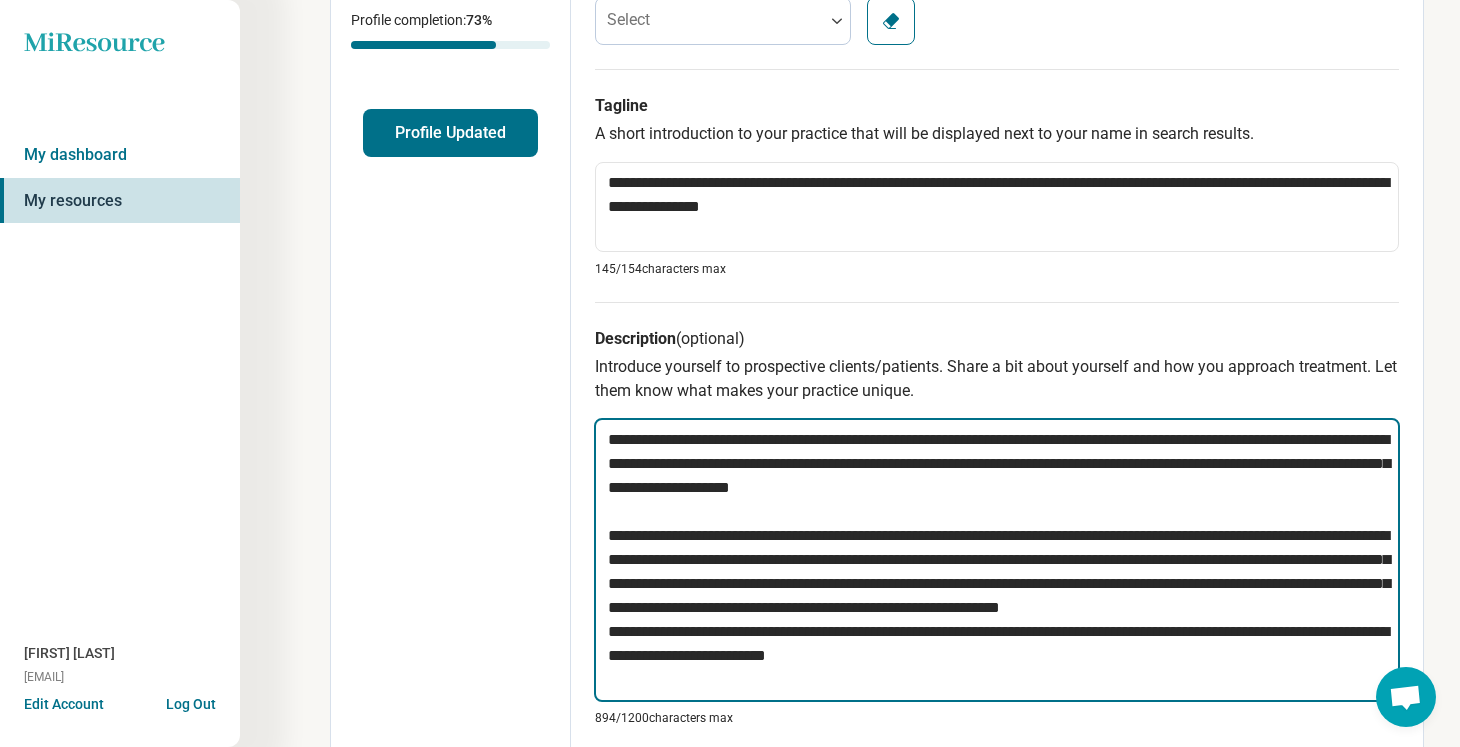 click on "**********" at bounding box center [997, 560] 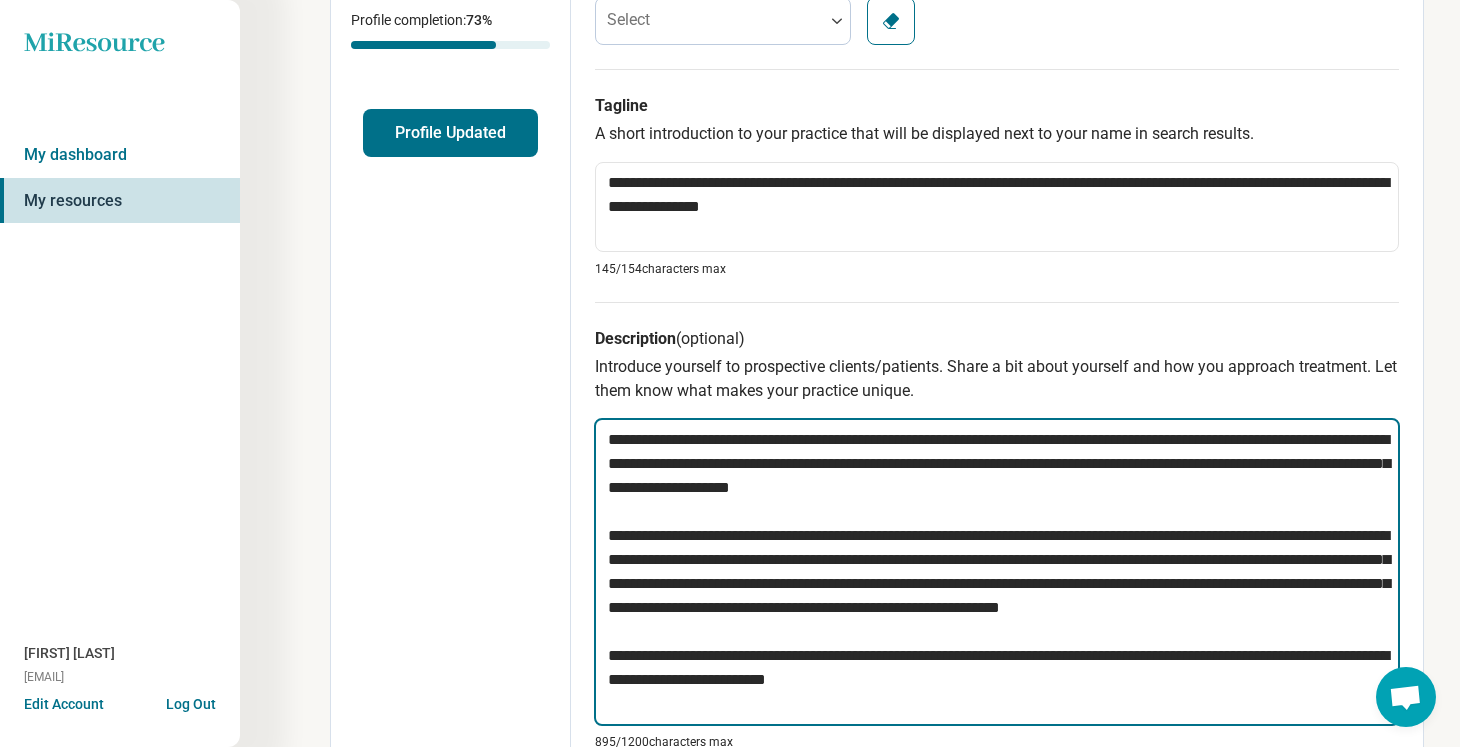 type on "*" 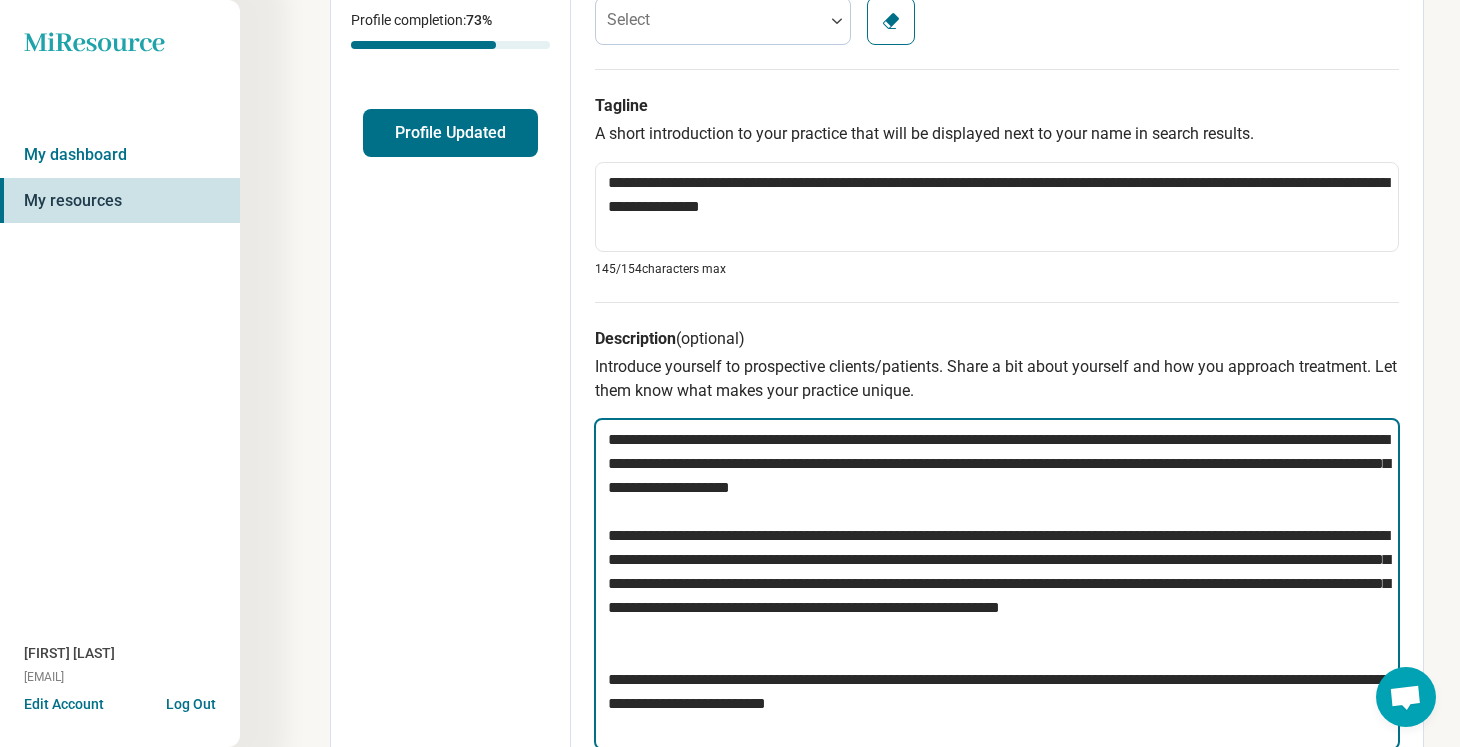 type on "*" 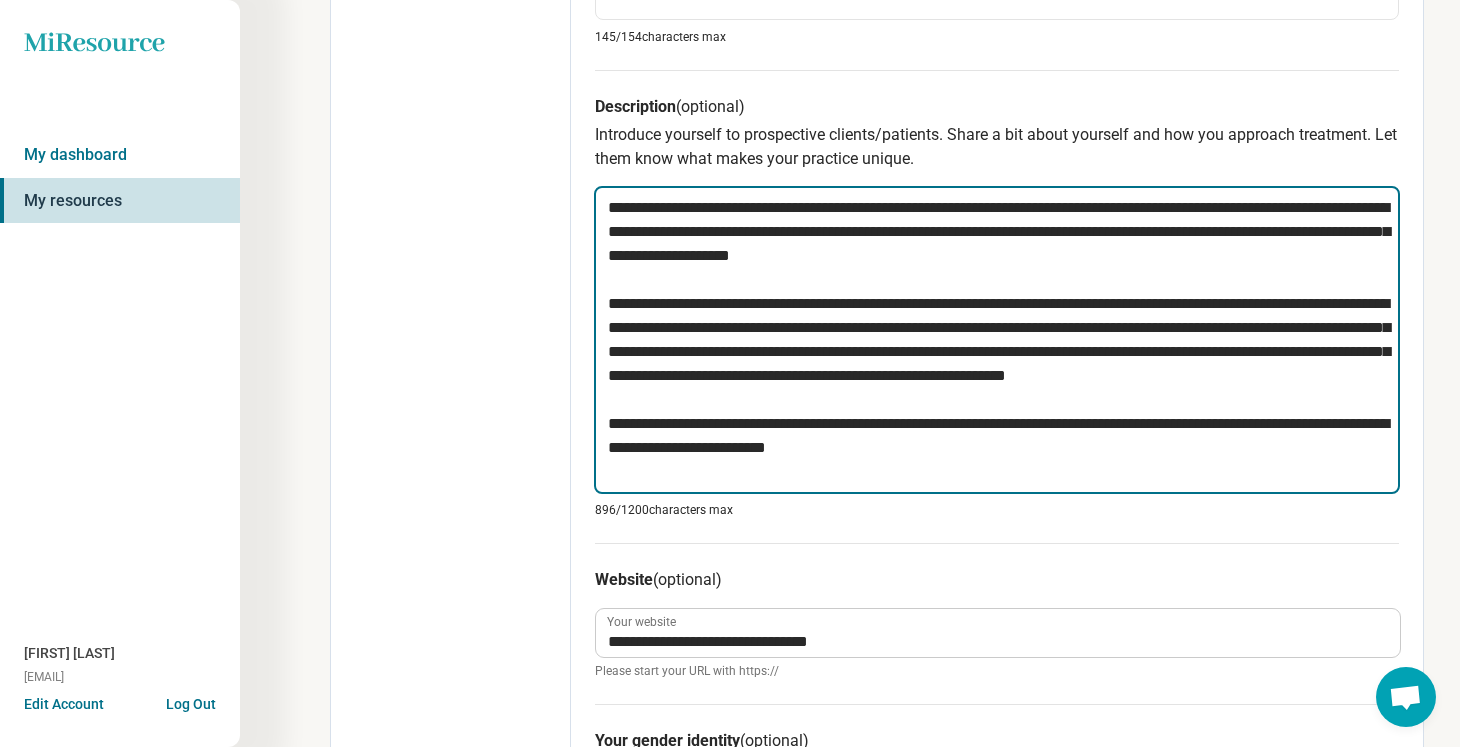 scroll, scrollTop: 707, scrollLeft: 0, axis: vertical 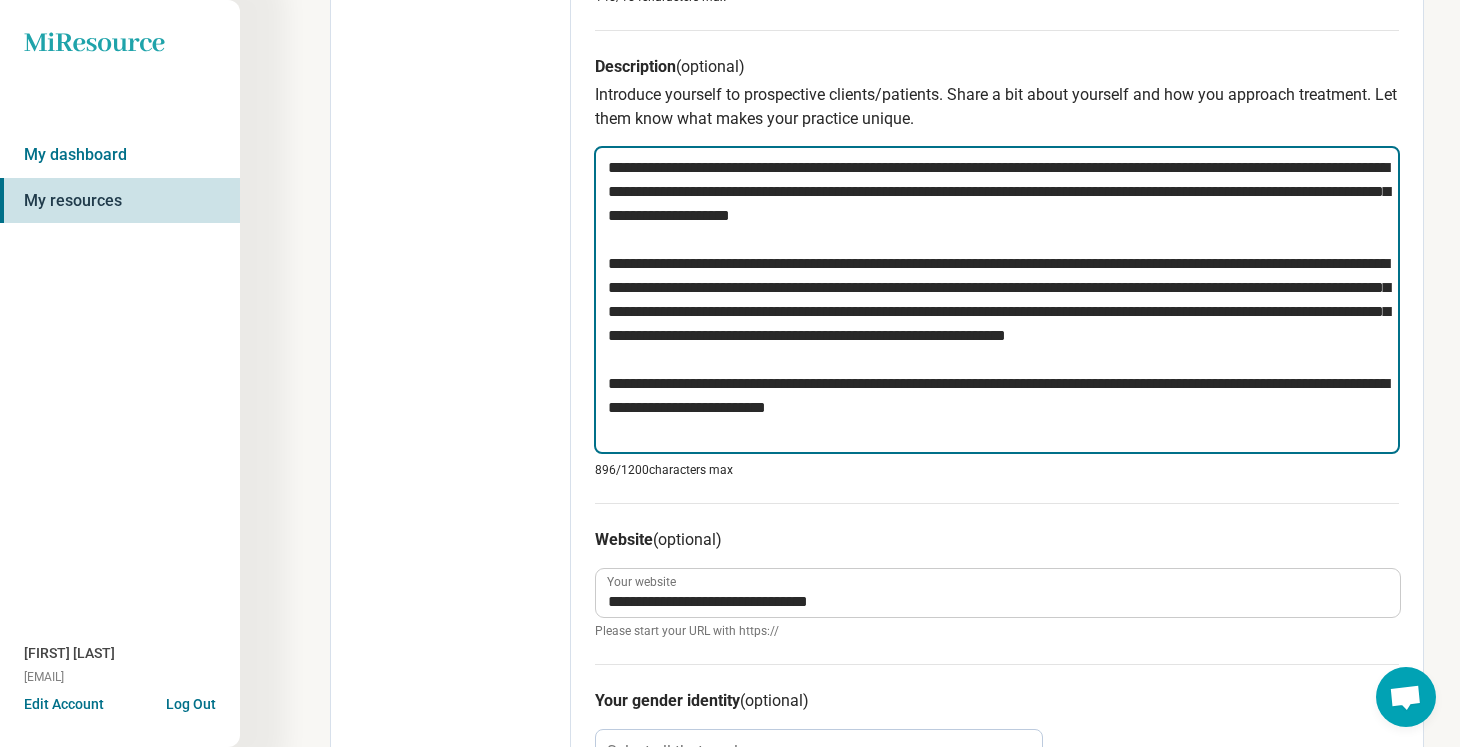 drag, startPoint x: 1045, startPoint y: 424, endPoint x: 1016, endPoint y: 409, distance: 32.649654 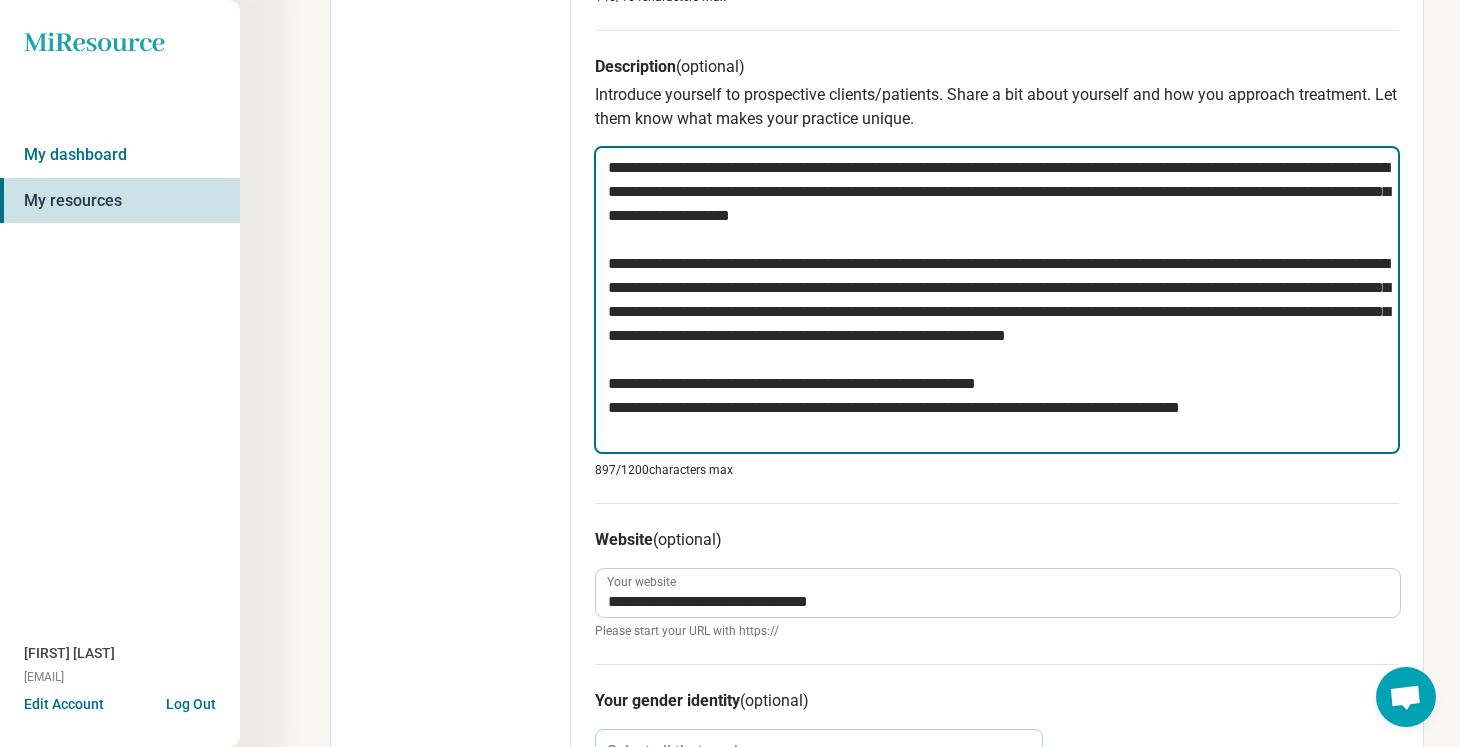 type on "*" 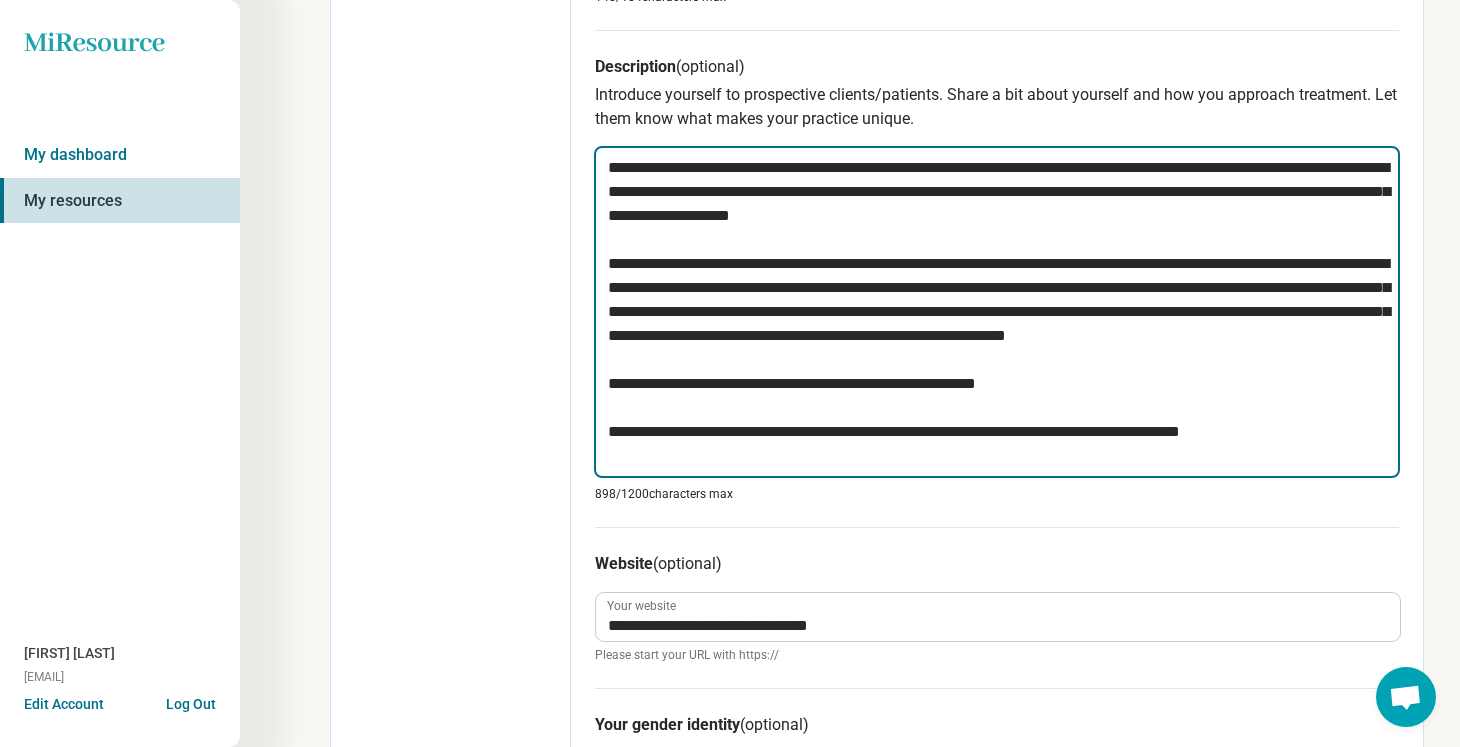 click on "**********" at bounding box center (997, 312) 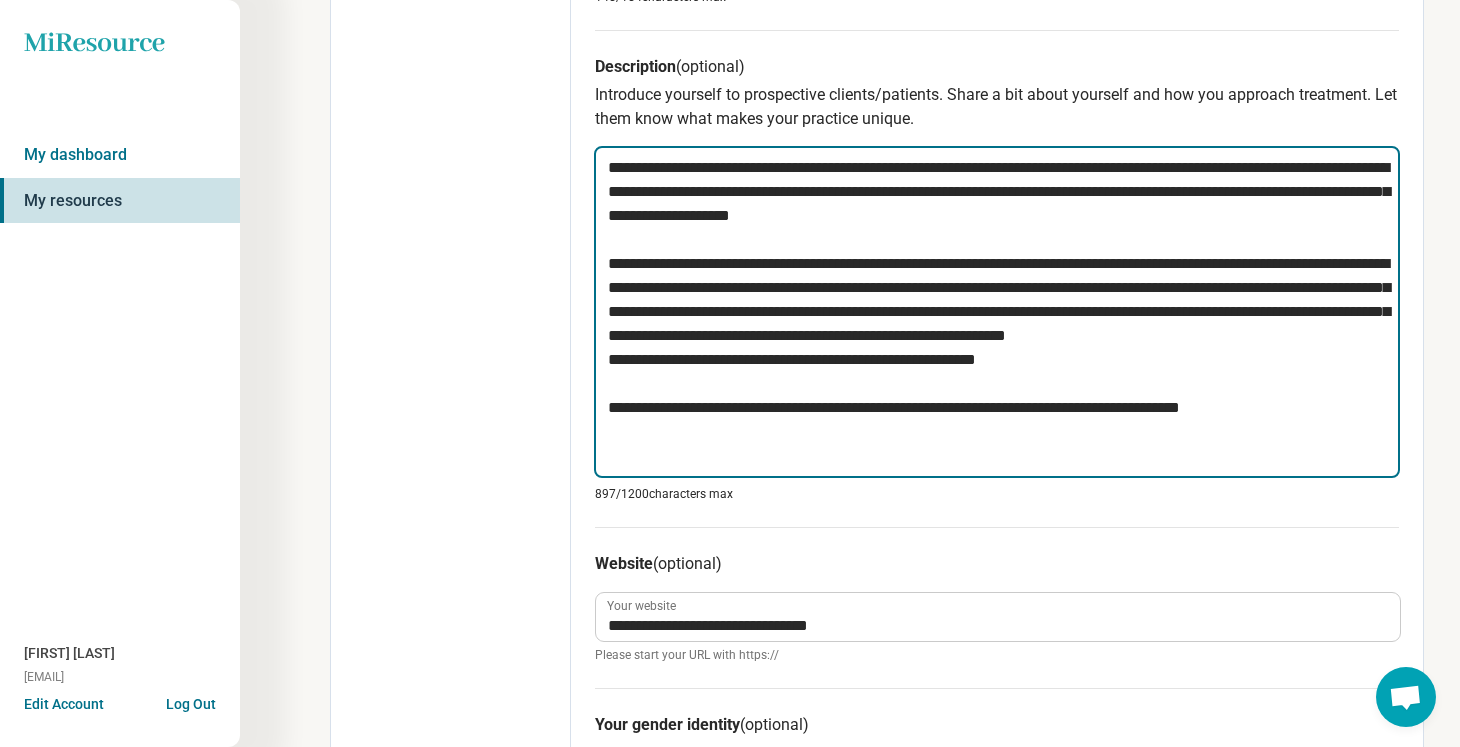 type on "*" 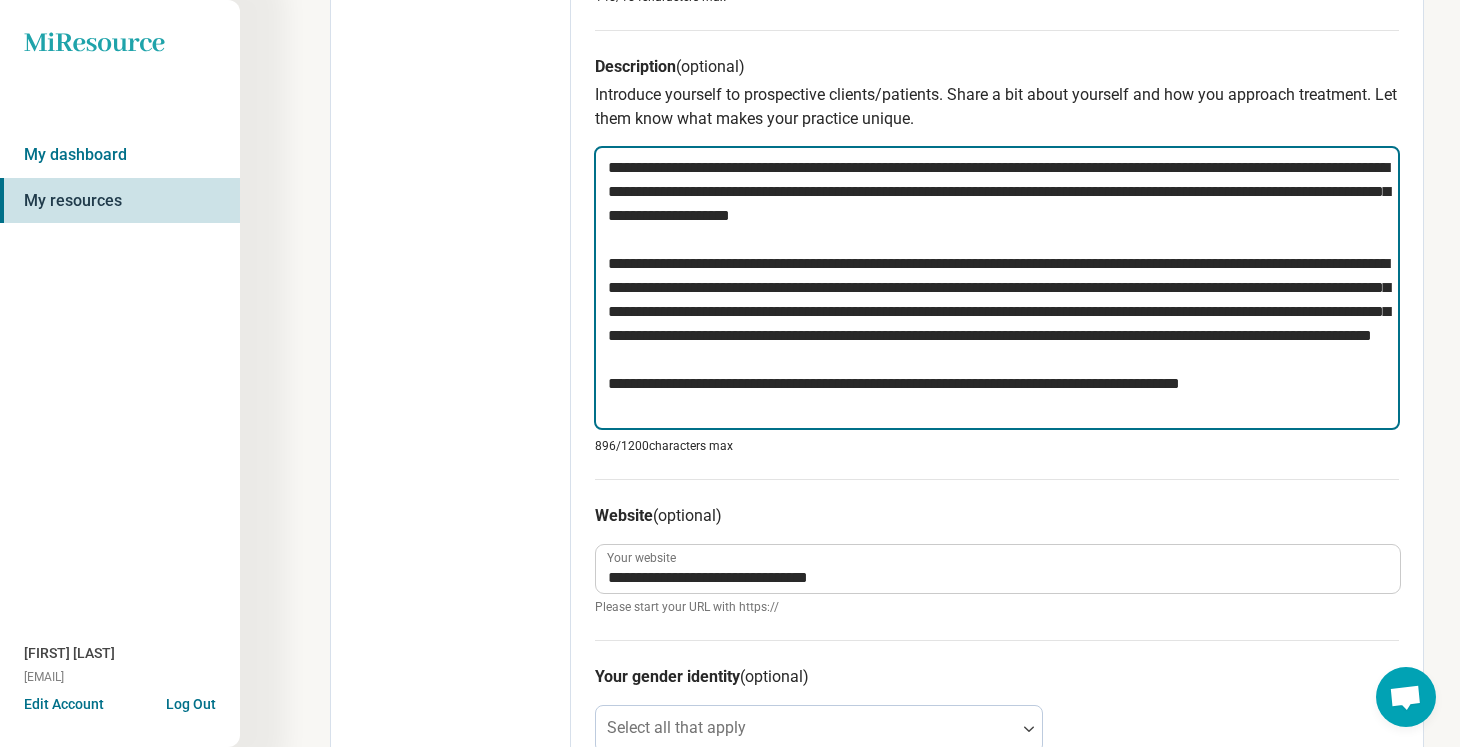 click on "**********" at bounding box center (997, 288) 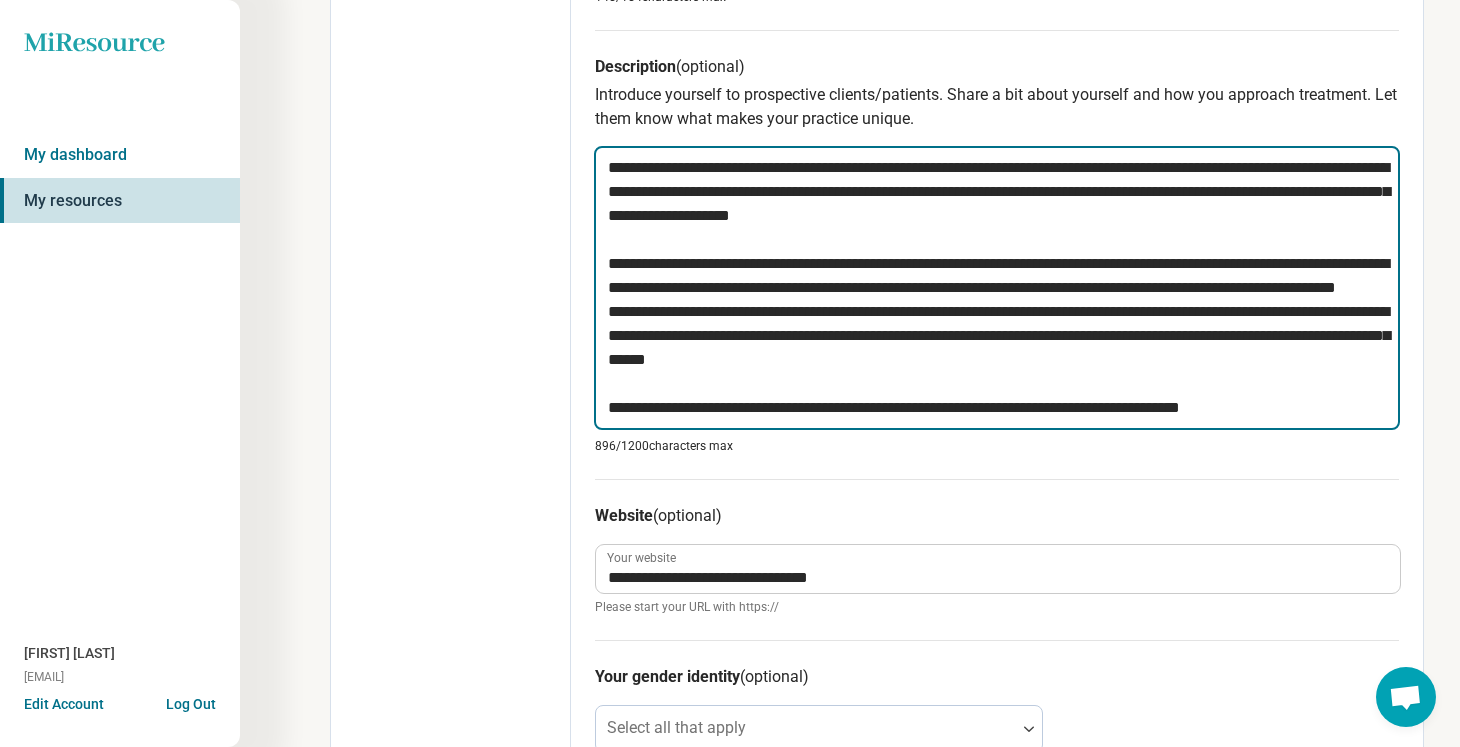 type on "*" 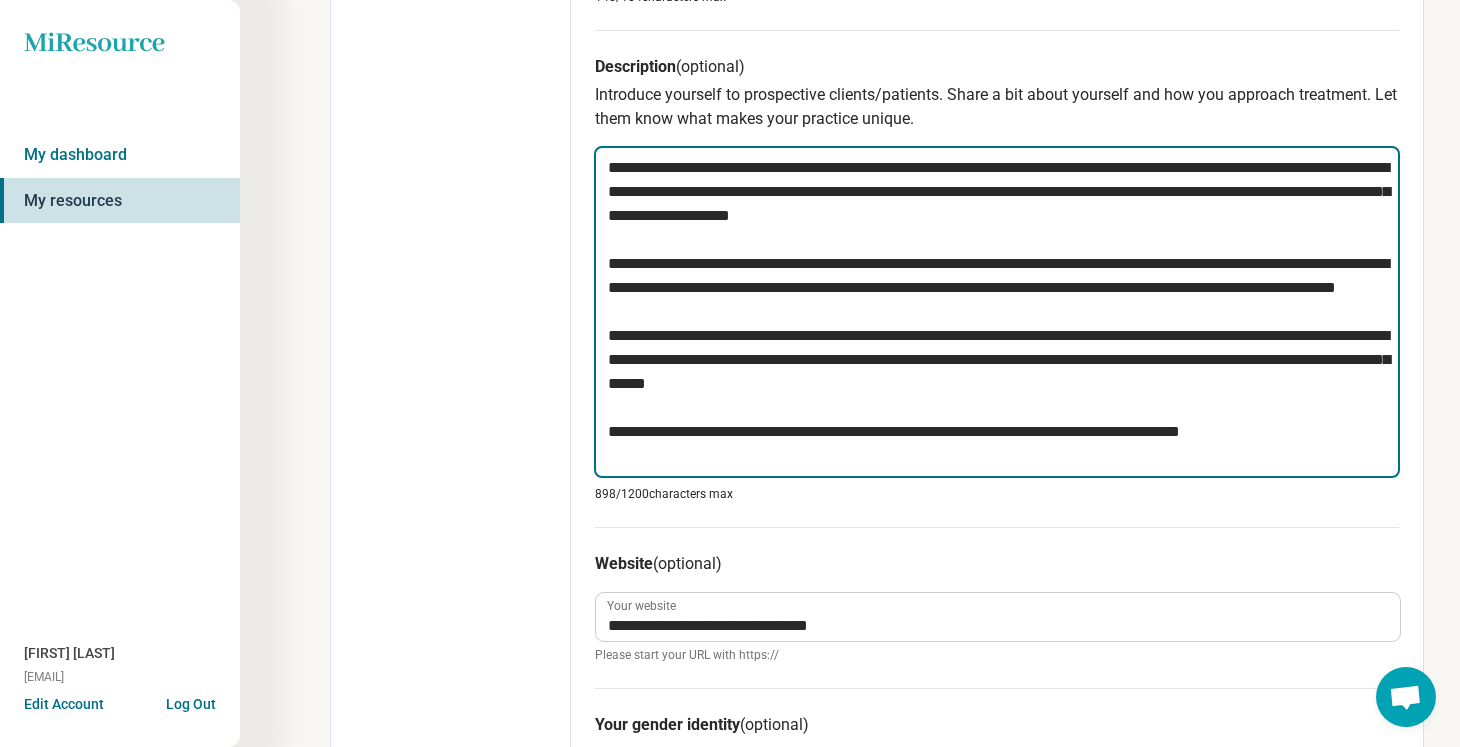 drag, startPoint x: 1311, startPoint y: 454, endPoint x: 605, endPoint y: 346, distance: 714.2128 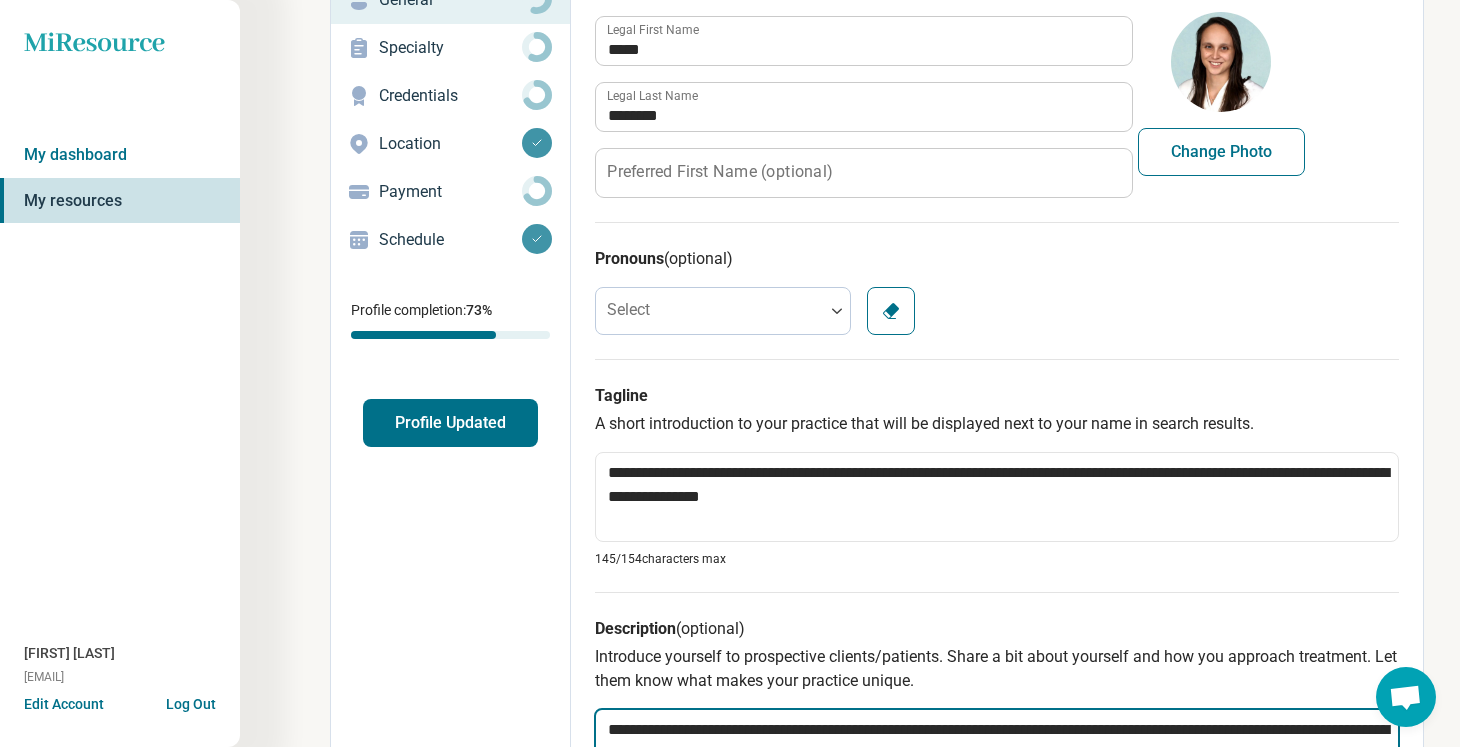 scroll, scrollTop: 0, scrollLeft: 0, axis: both 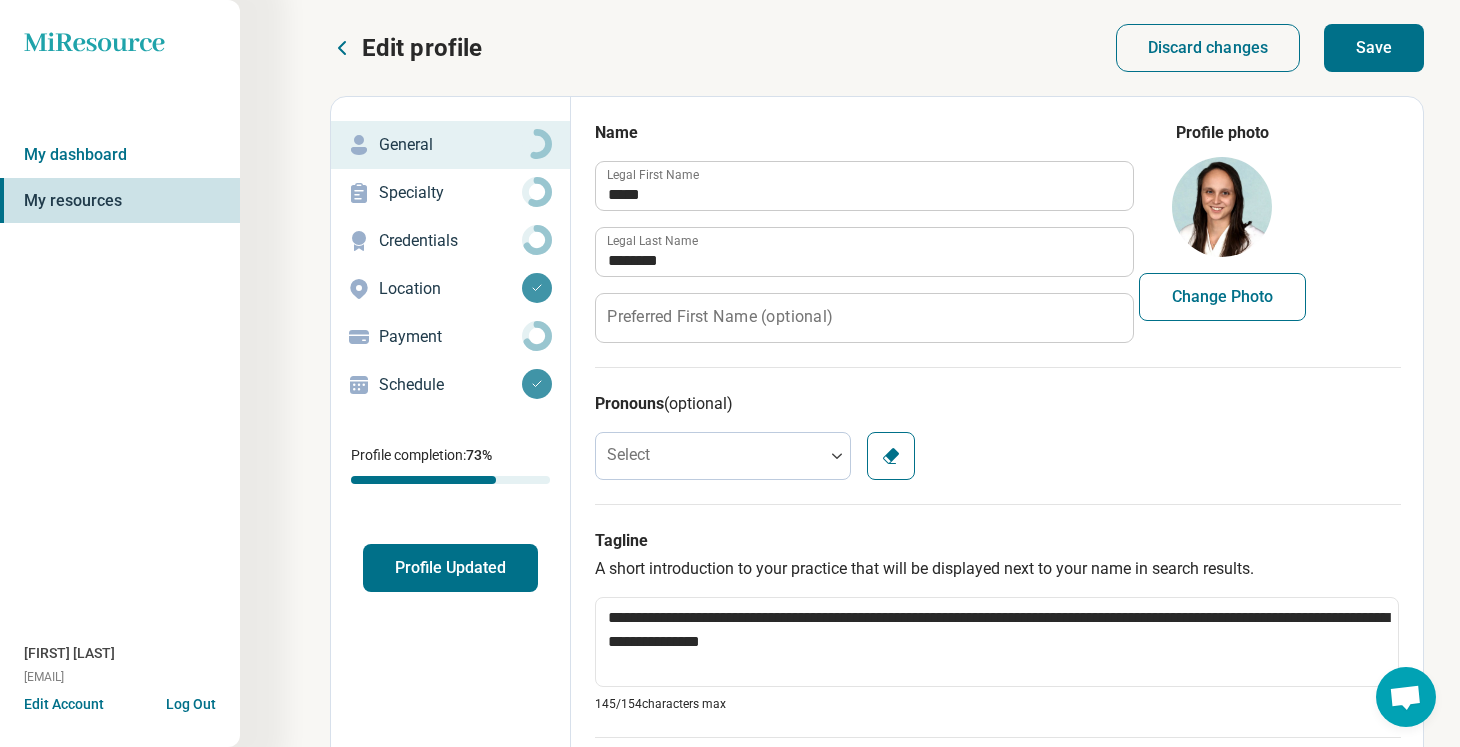 click on "Save" at bounding box center (1374, 48) 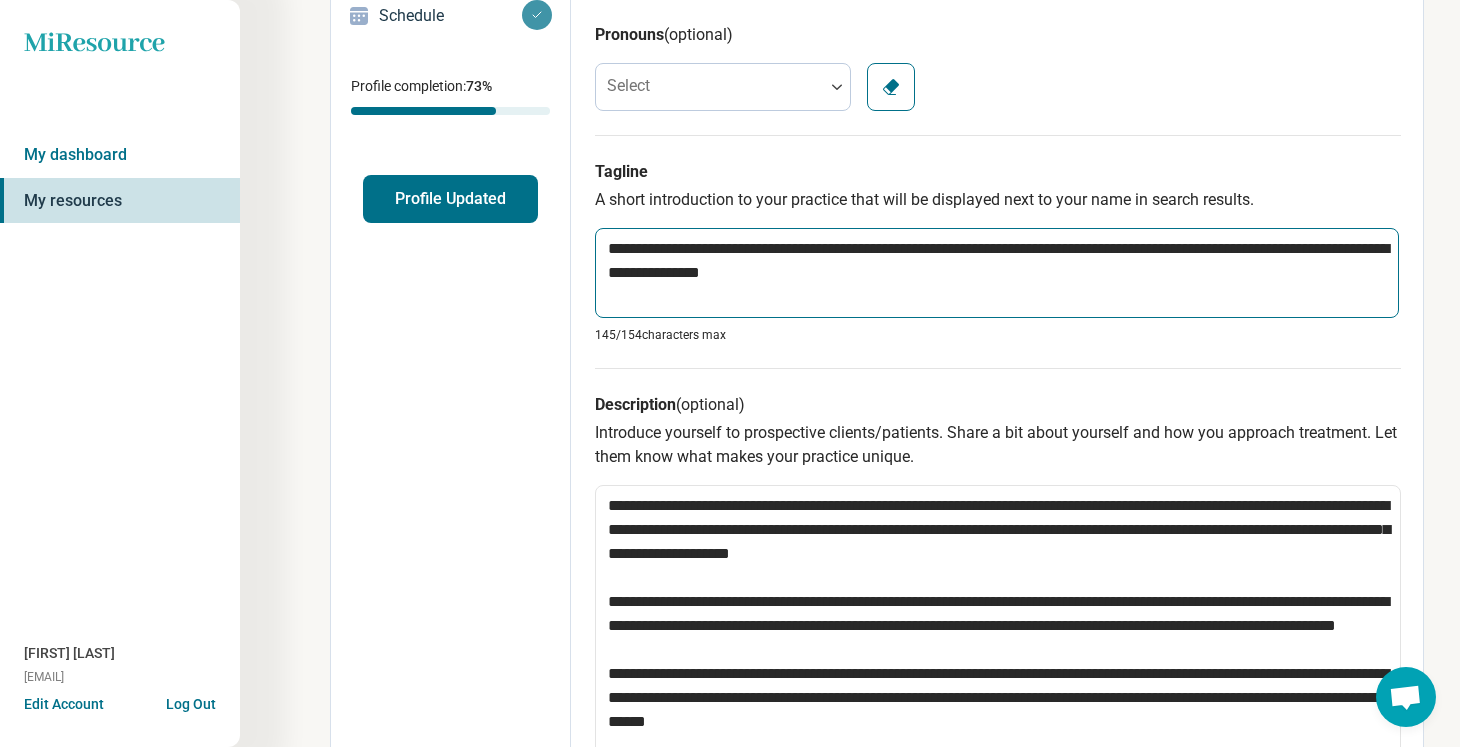 type on "*" 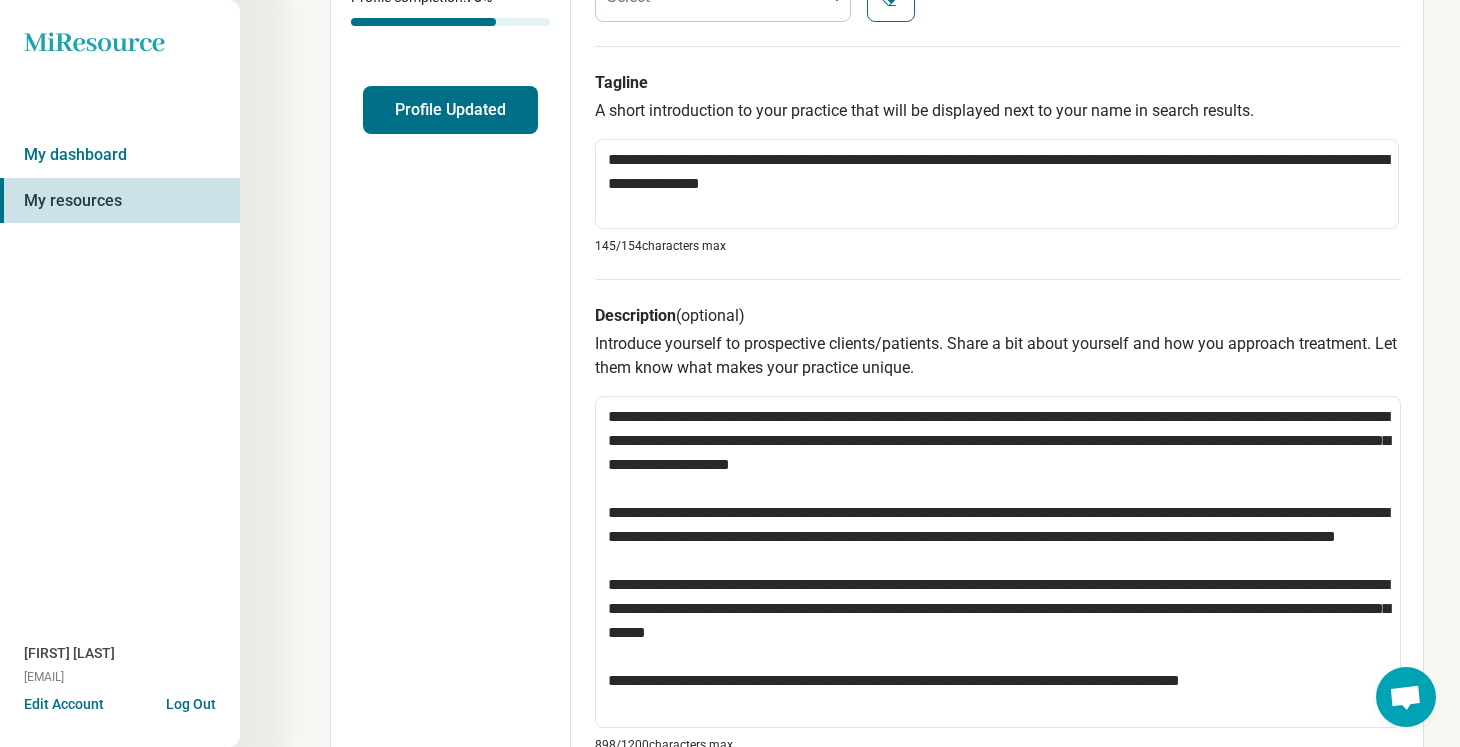scroll, scrollTop: 0, scrollLeft: 0, axis: both 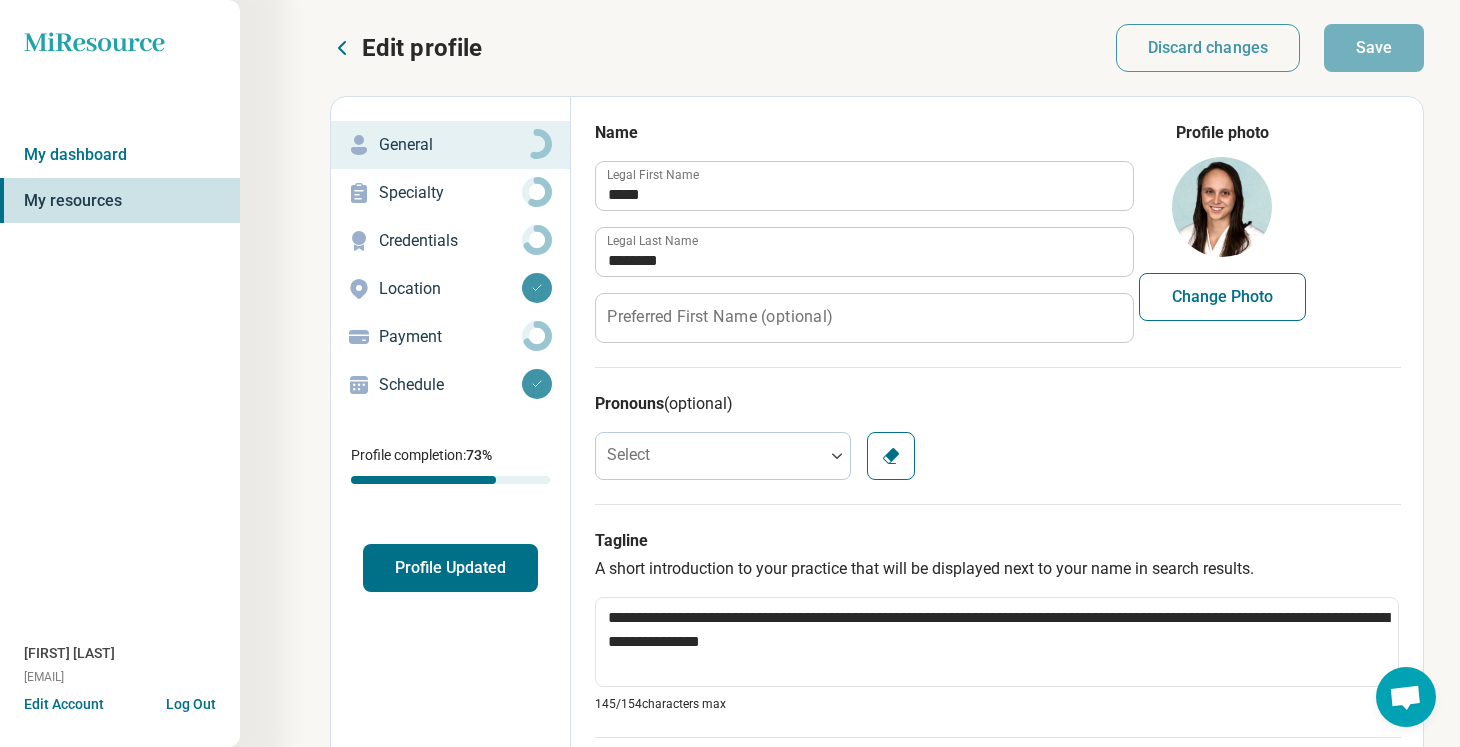 click on "Profile Updated" at bounding box center [450, 568] 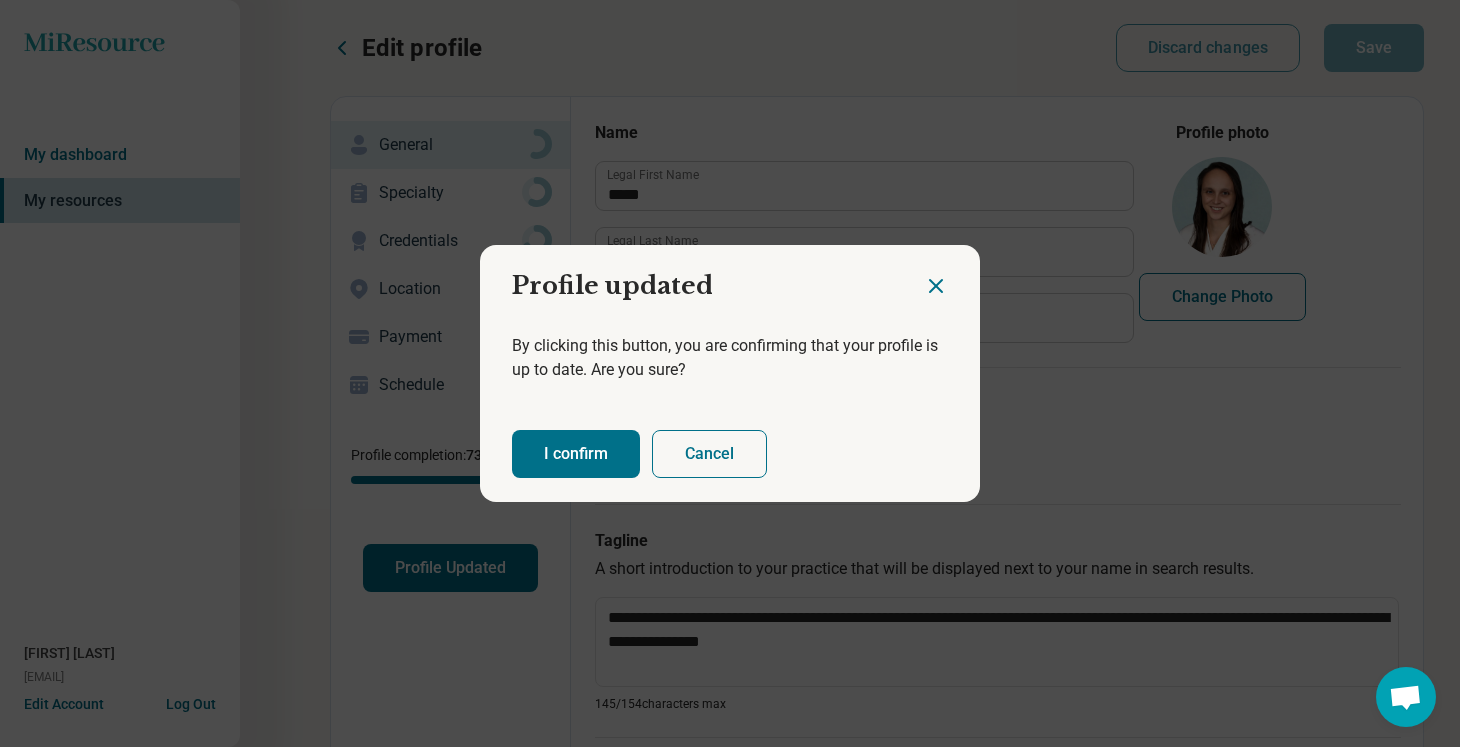 click on "I confirm" at bounding box center [576, 454] 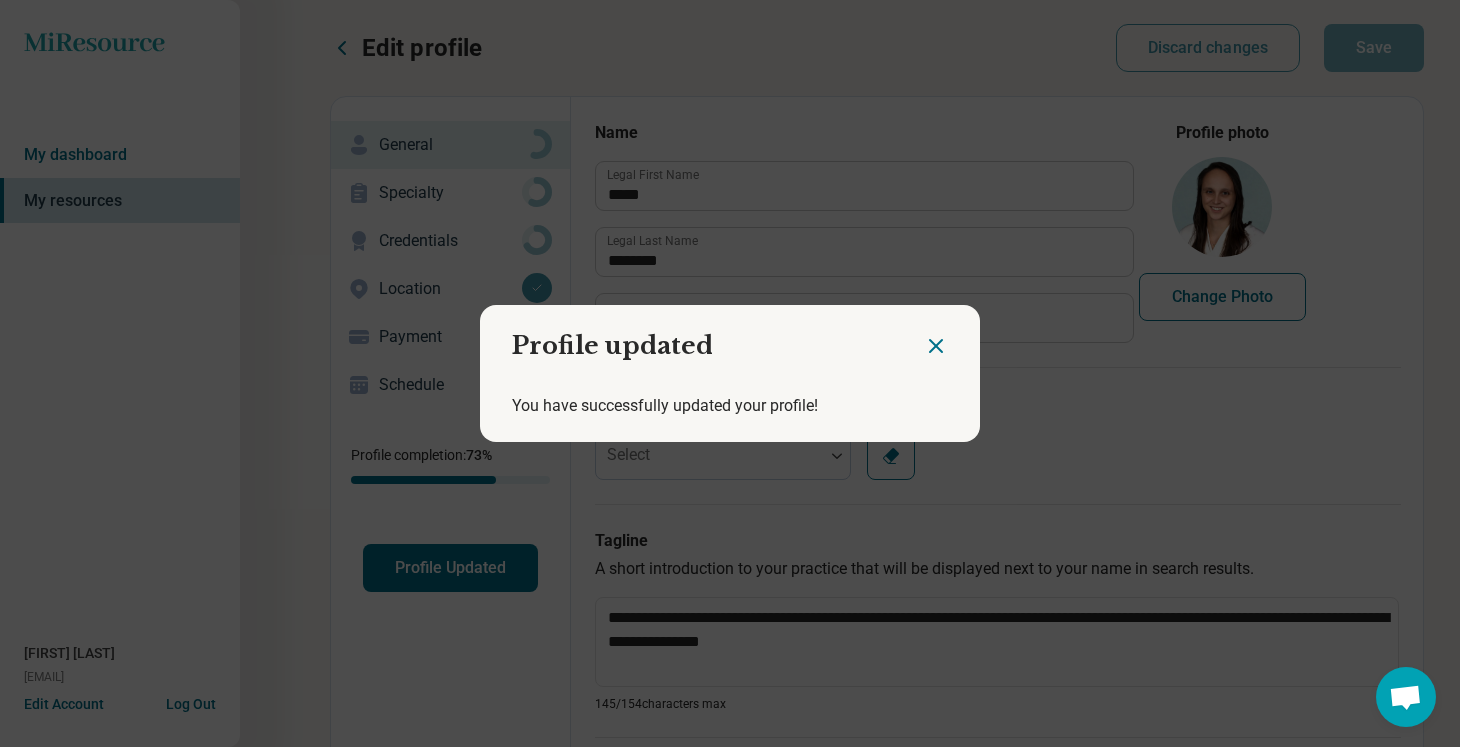 click 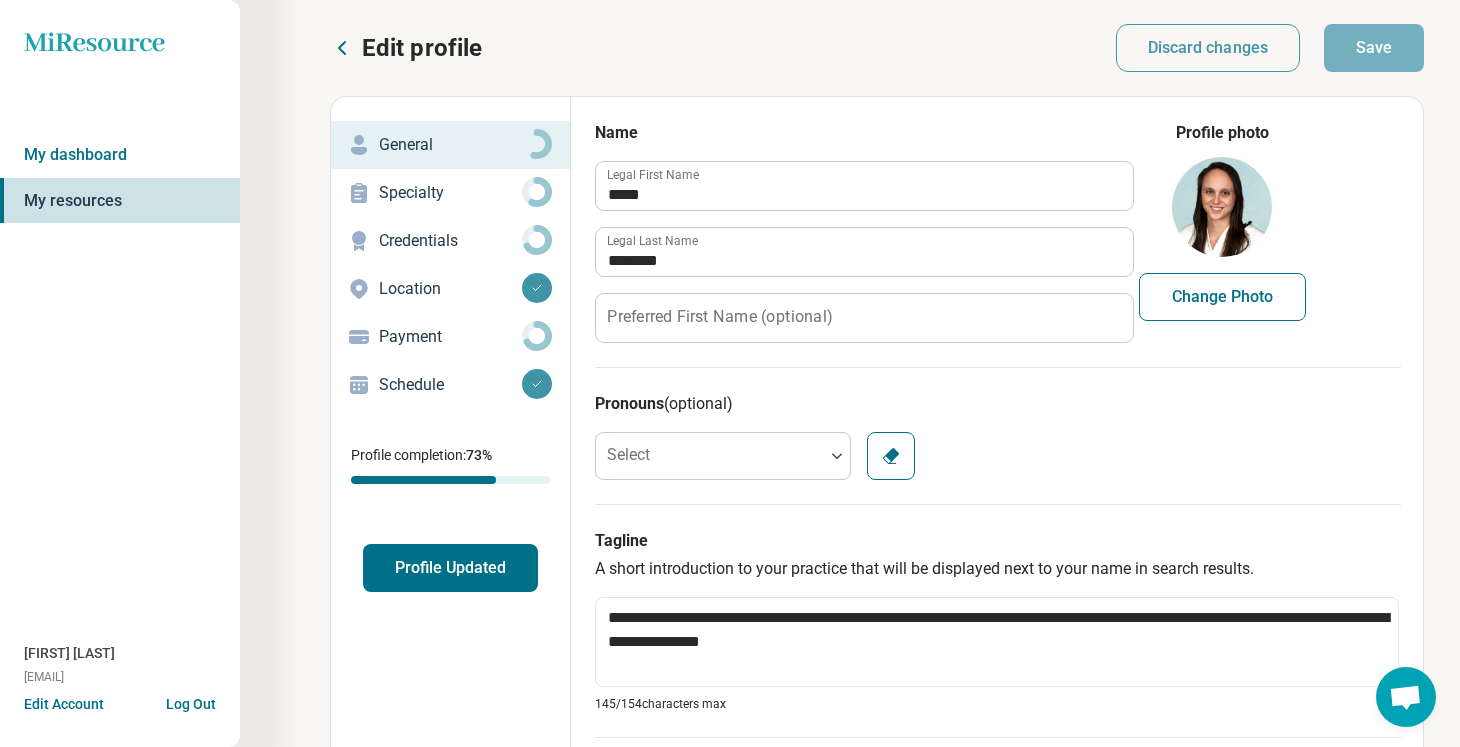click on "Schedule" at bounding box center [450, 385] 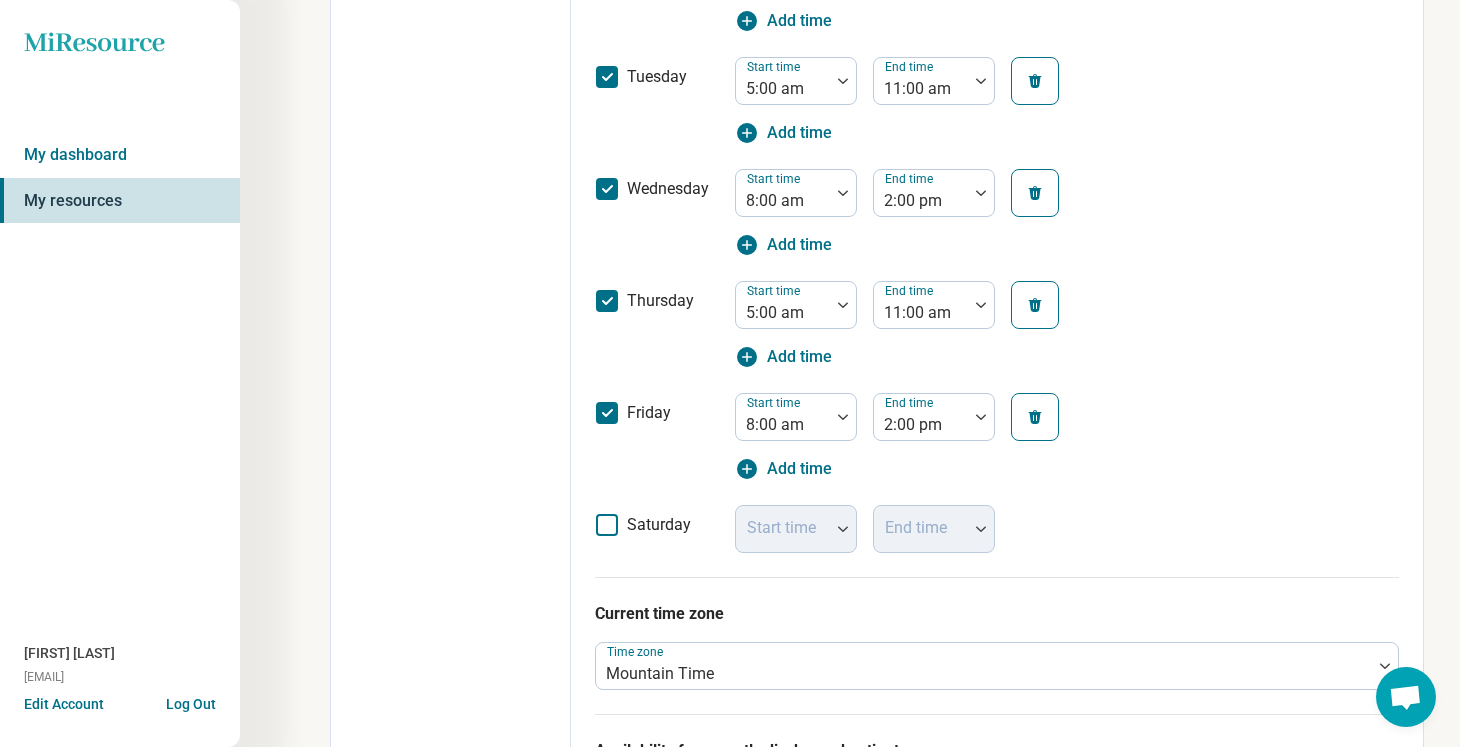 scroll, scrollTop: 893, scrollLeft: 0, axis: vertical 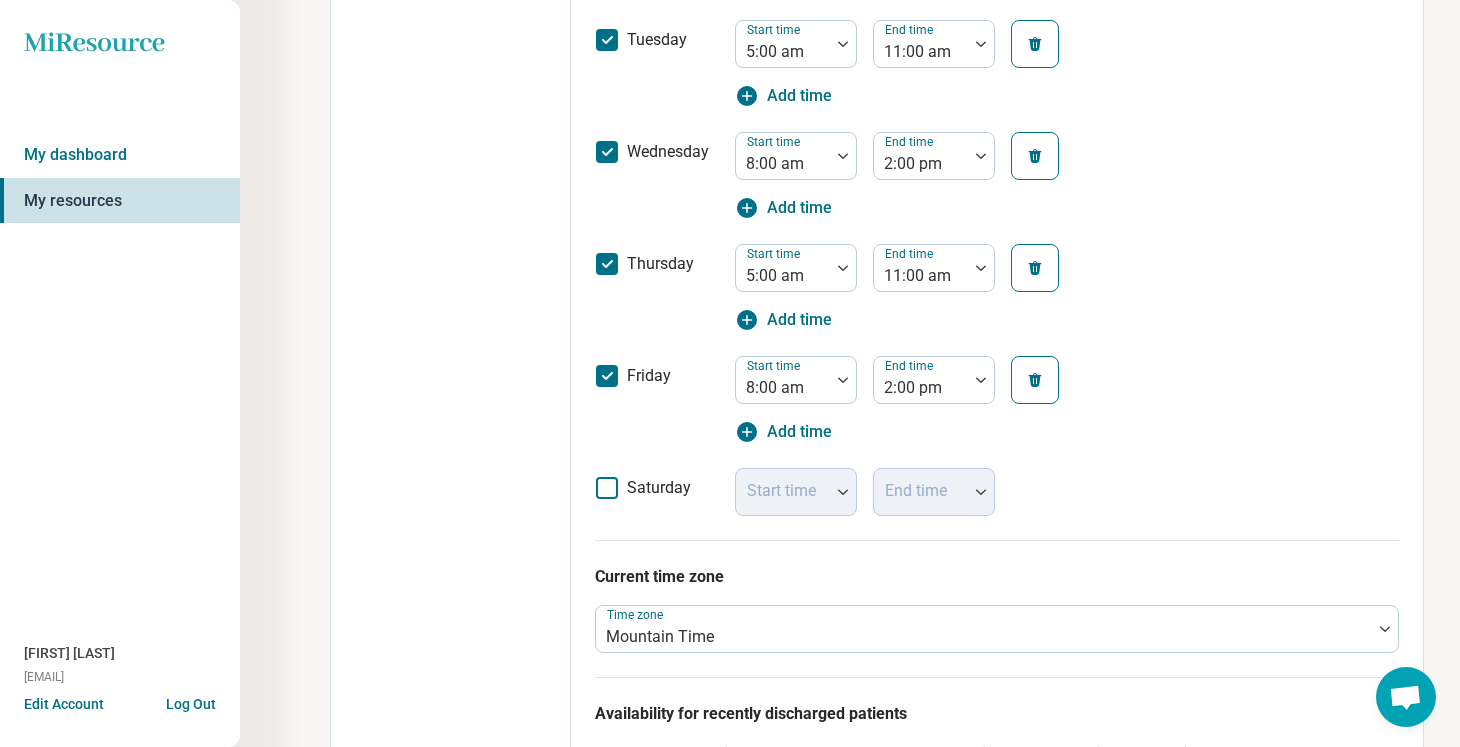 click 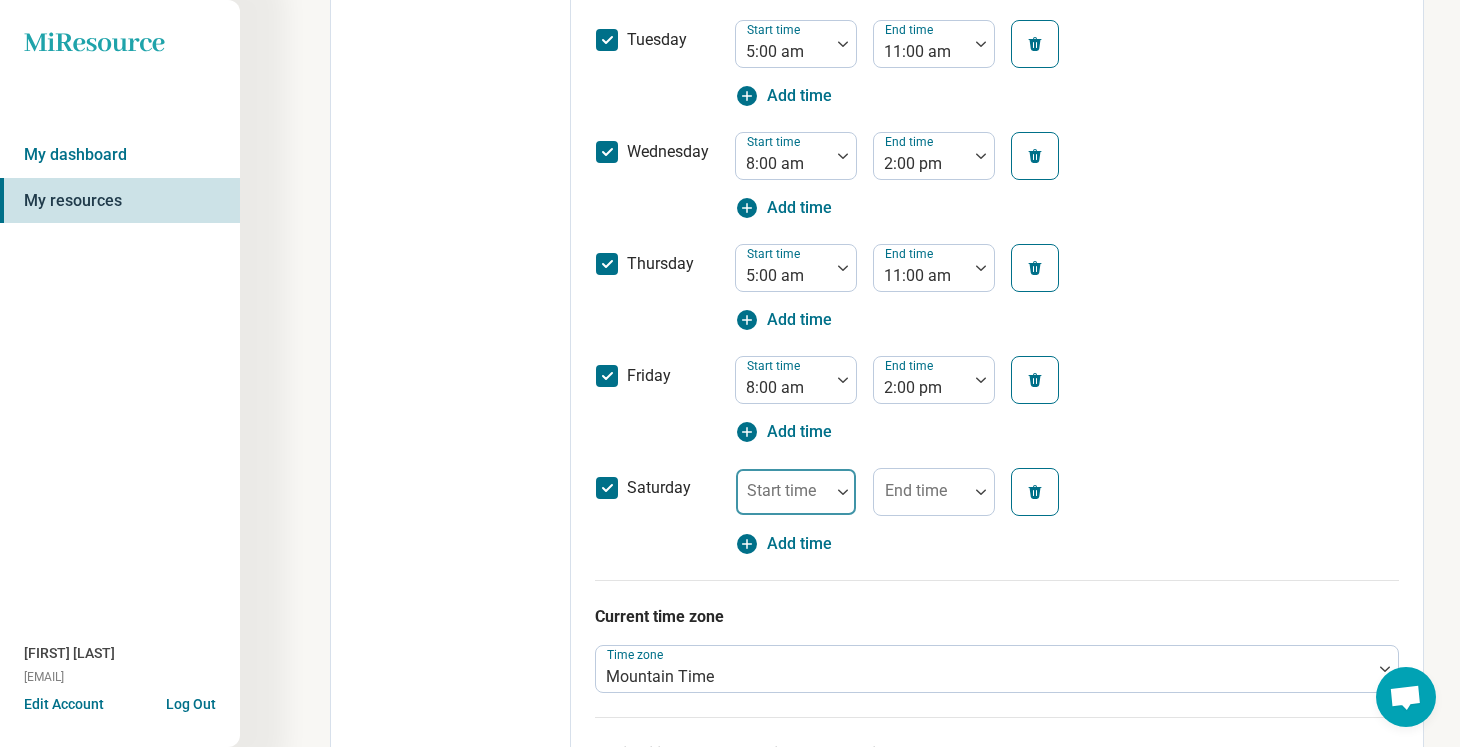 click at bounding box center (746, 500) 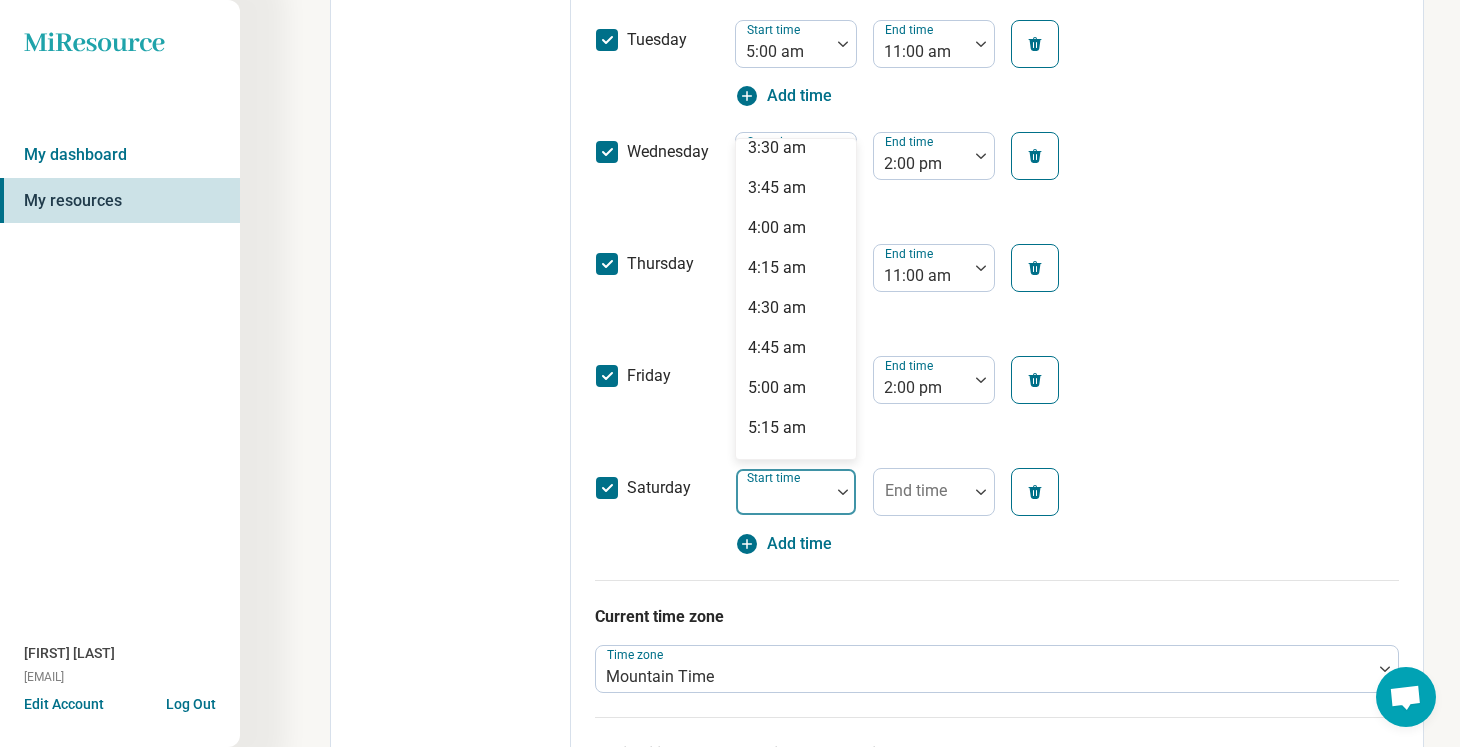 scroll, scrollTop: 577, scrollLeft: 0, axis: vertical 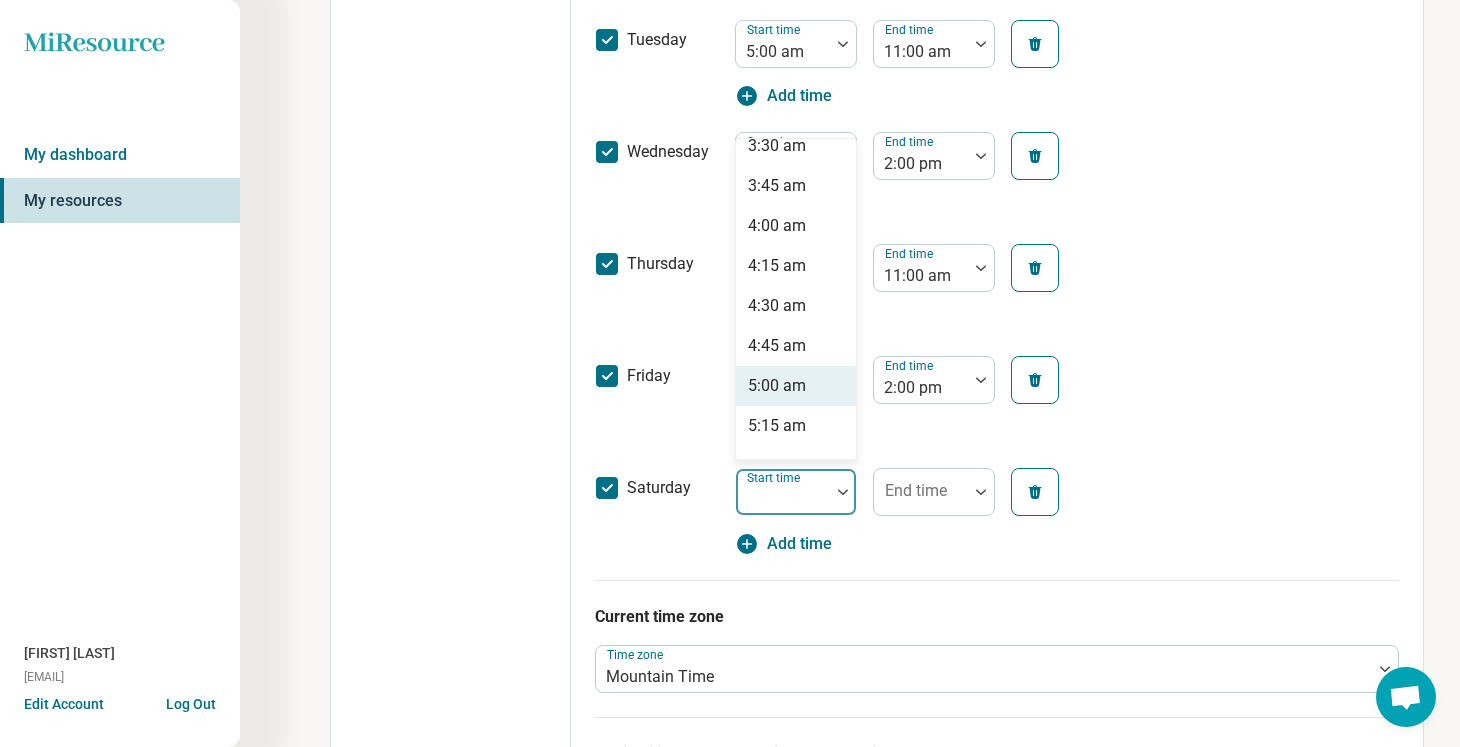 click on "5:00 am" at bounding box center [796, 386] 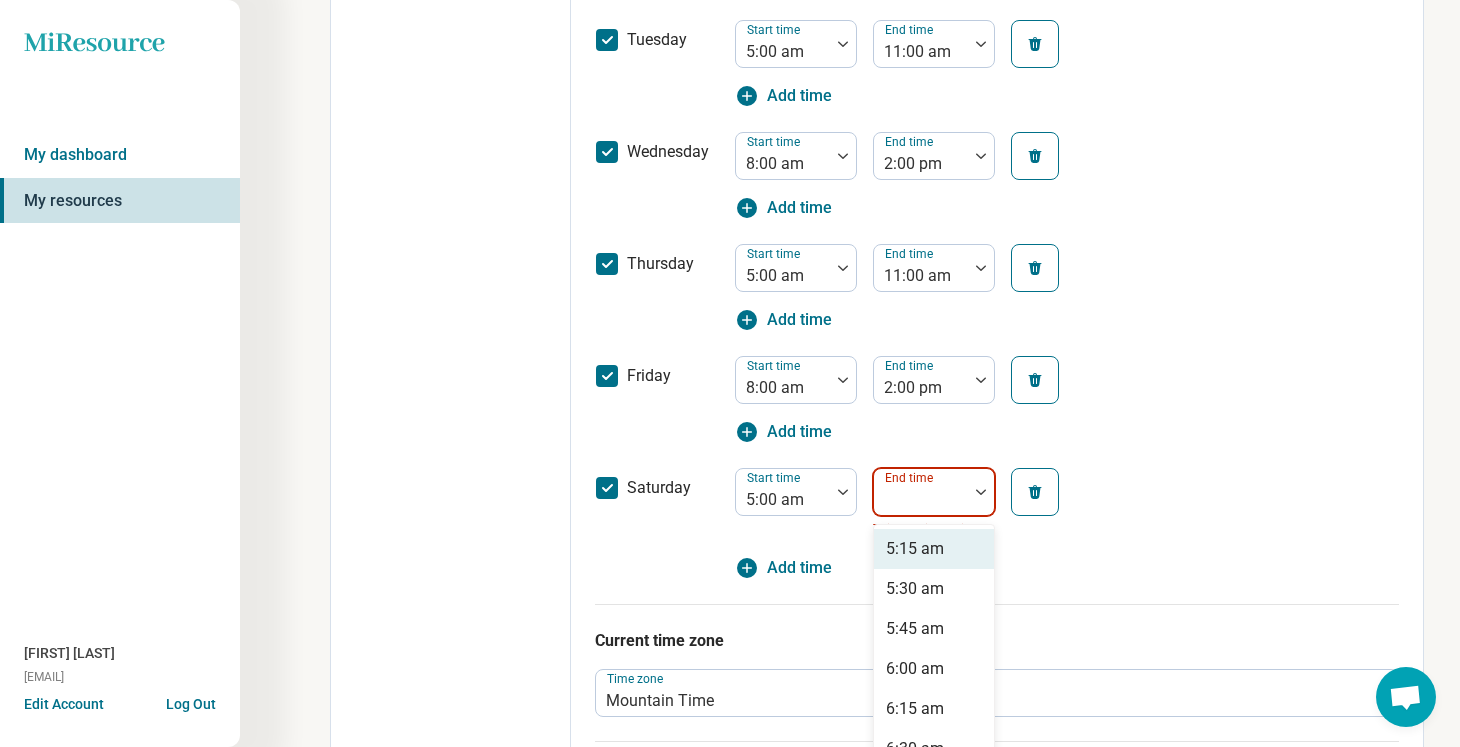 click on "End time" at bounding box center (934, 492) 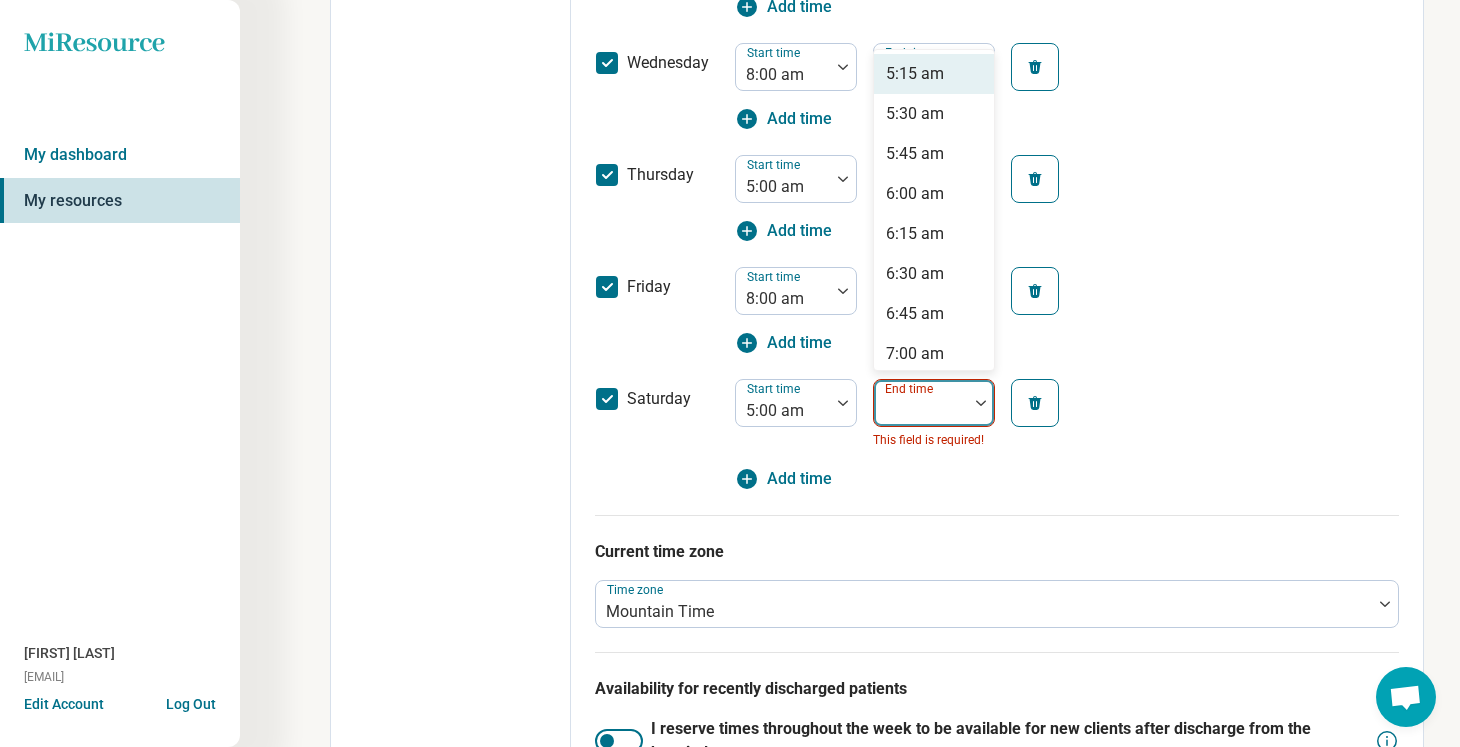 scroll, scrollTop: 1000, scrollLeft: 0, axis: vertical 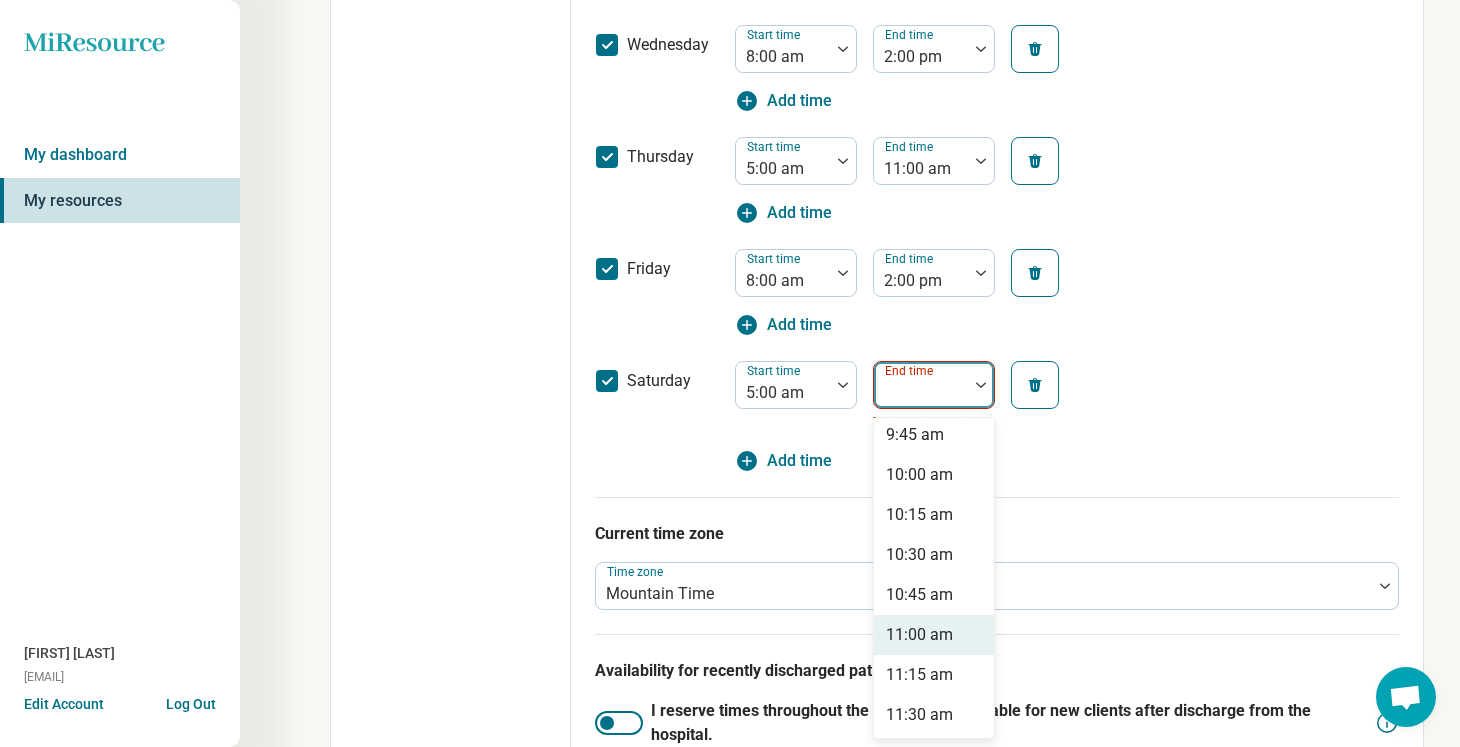 click on "11:00 am" at bounding box center (919, 635) 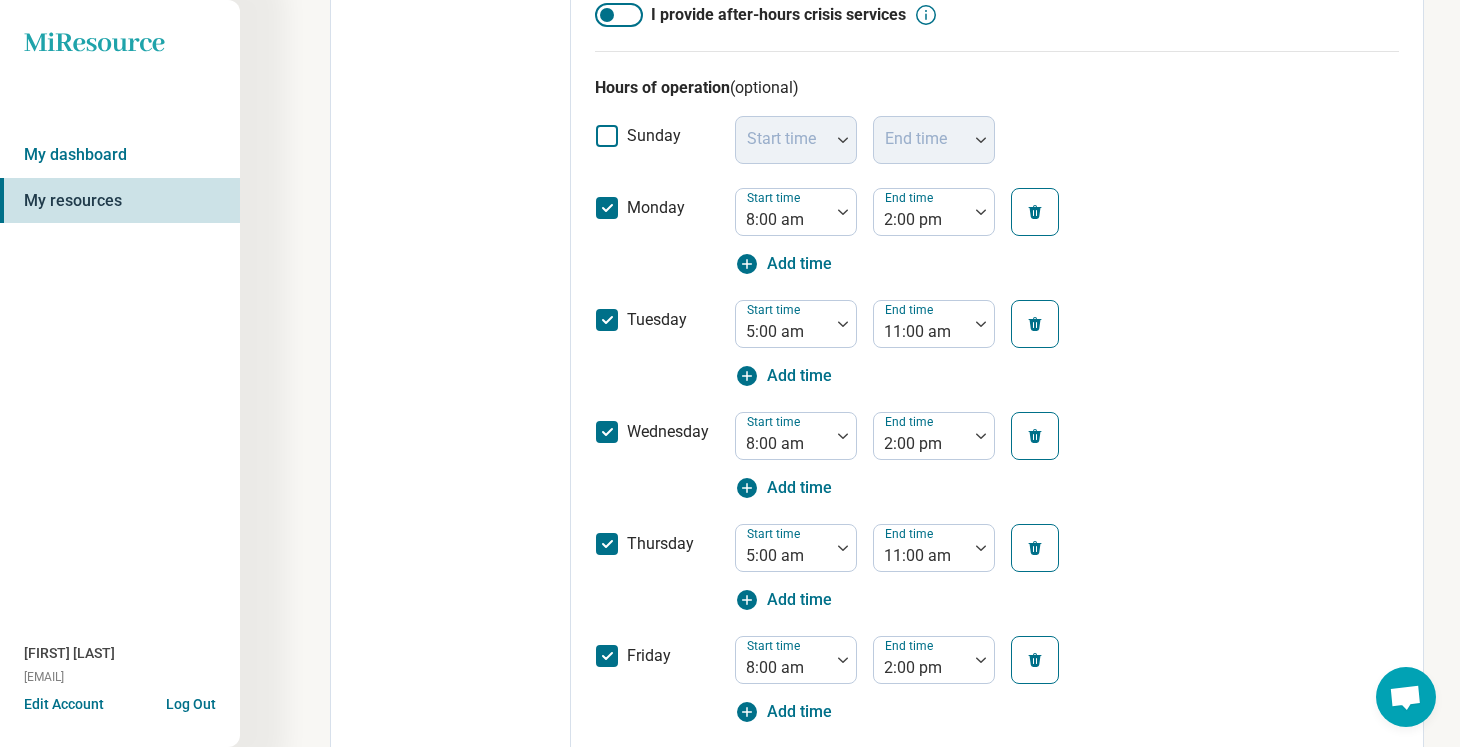 scroll, scrollTop: 0, scrollLeft: 0, axis: both 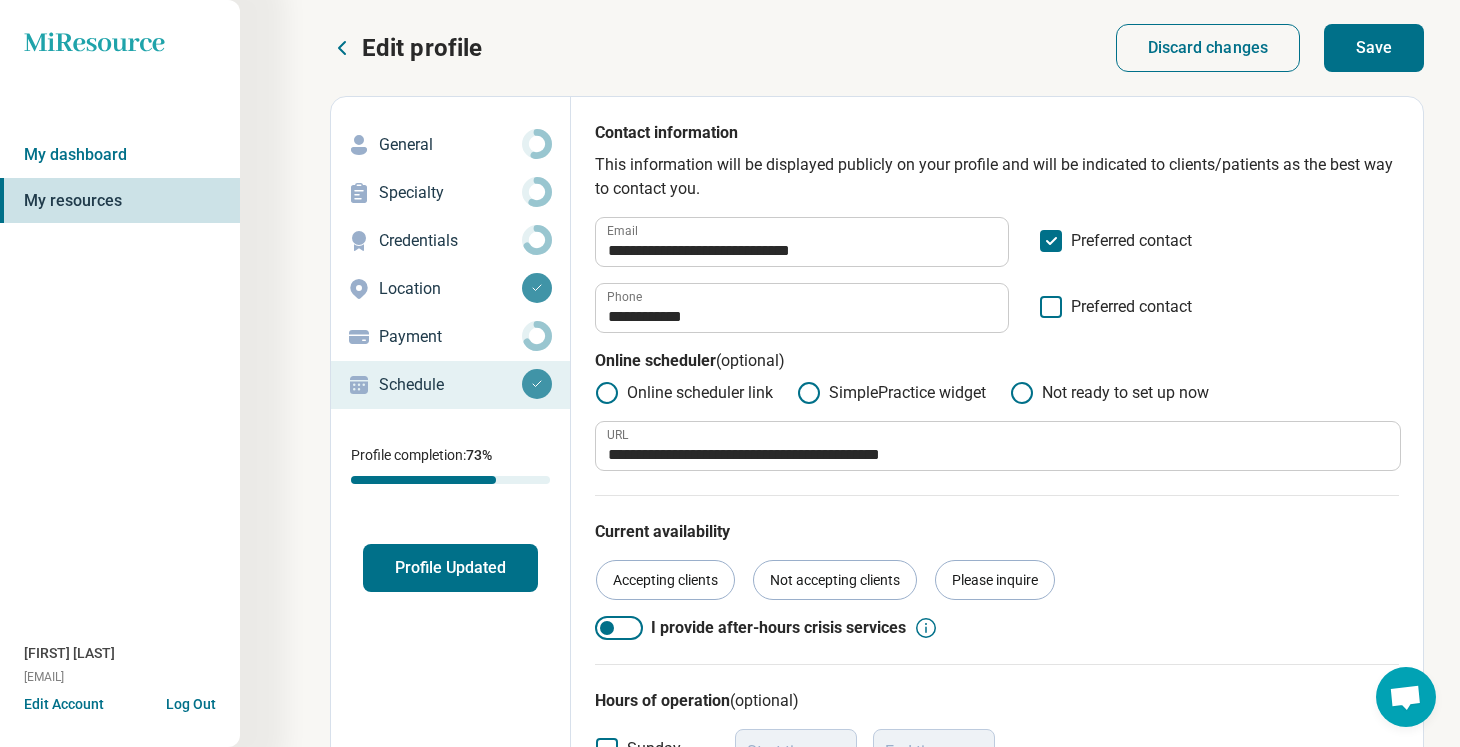 click on "Save" at bounding box center [1374, 48] 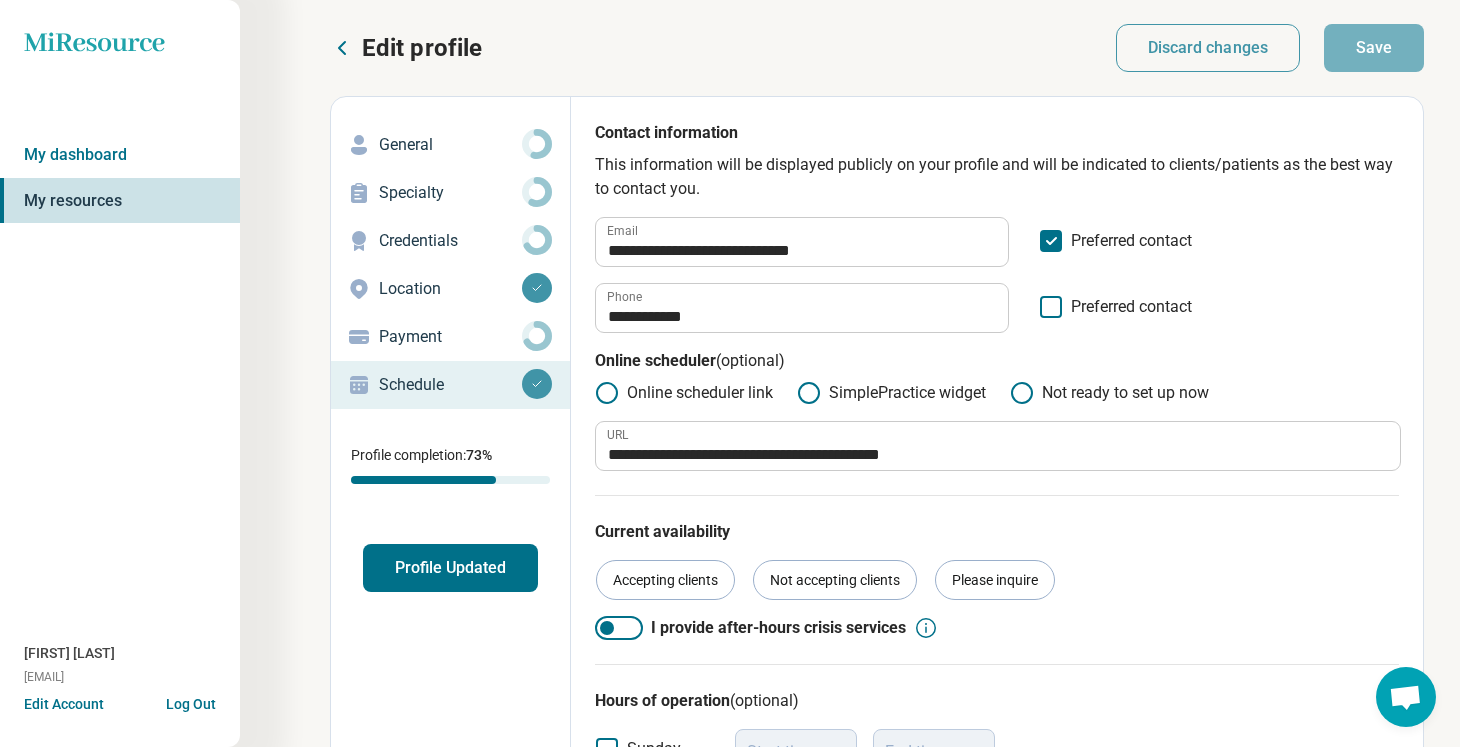 click on "Profile Updated" at bounding box center (450, 568) 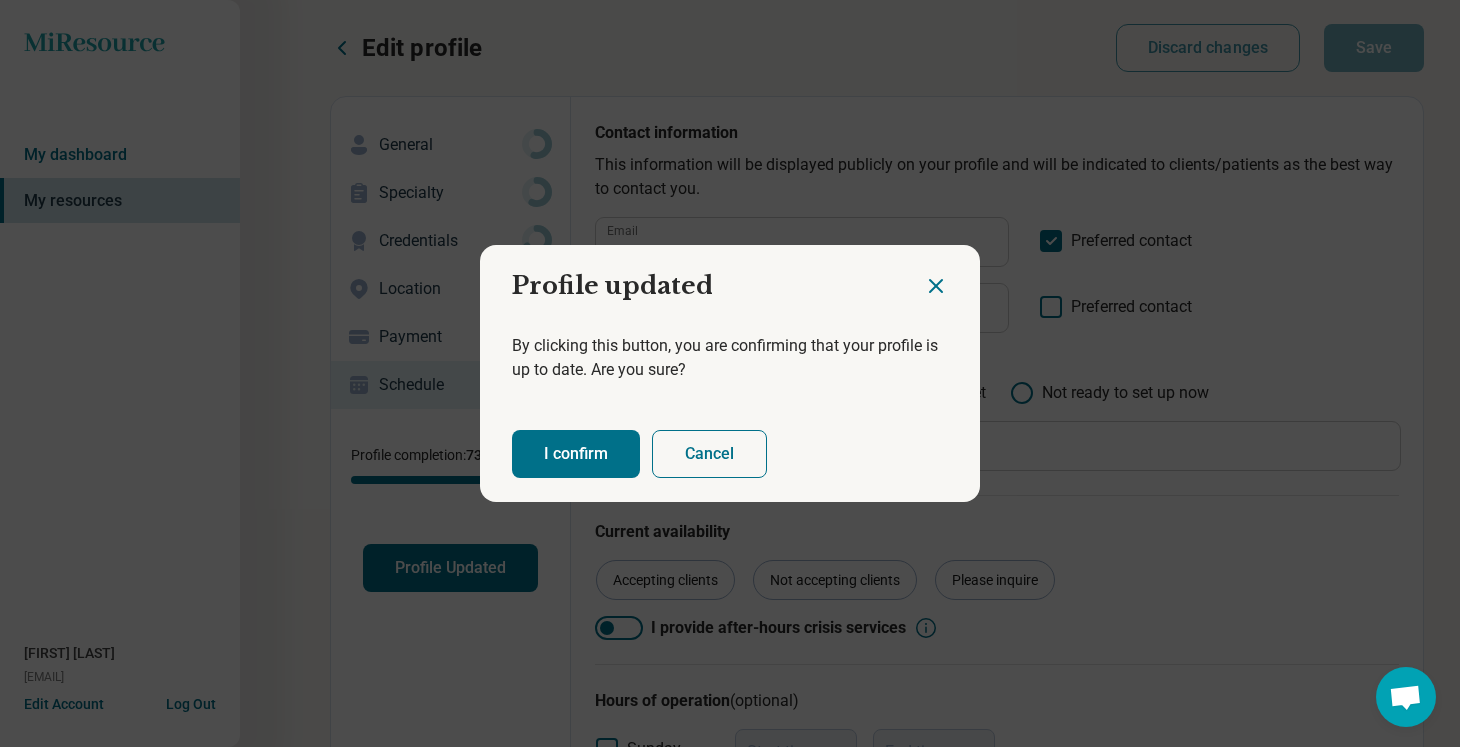 click on "I confirm" at bounding box center (576, 454) 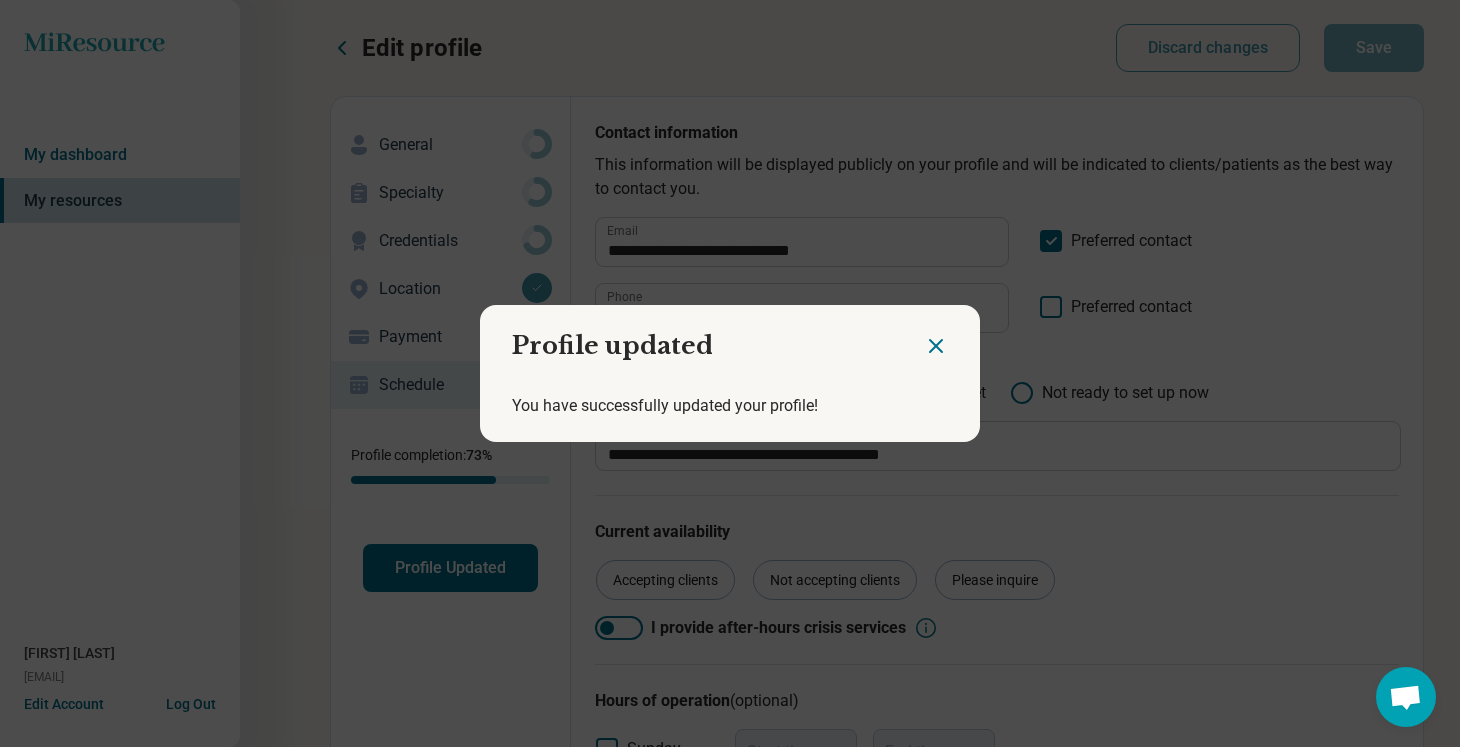 click 